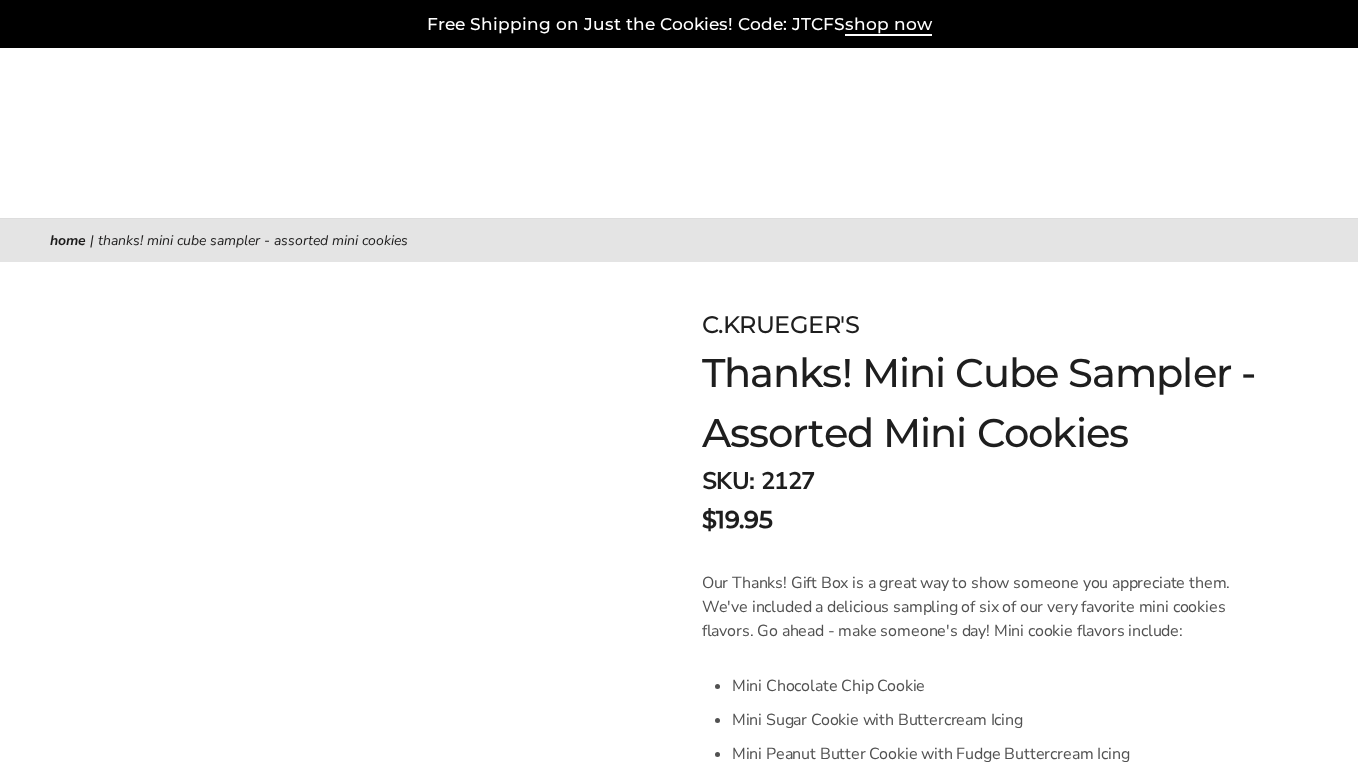 scroll, scrollTop: 0, scrollLeft: 0, axis: both 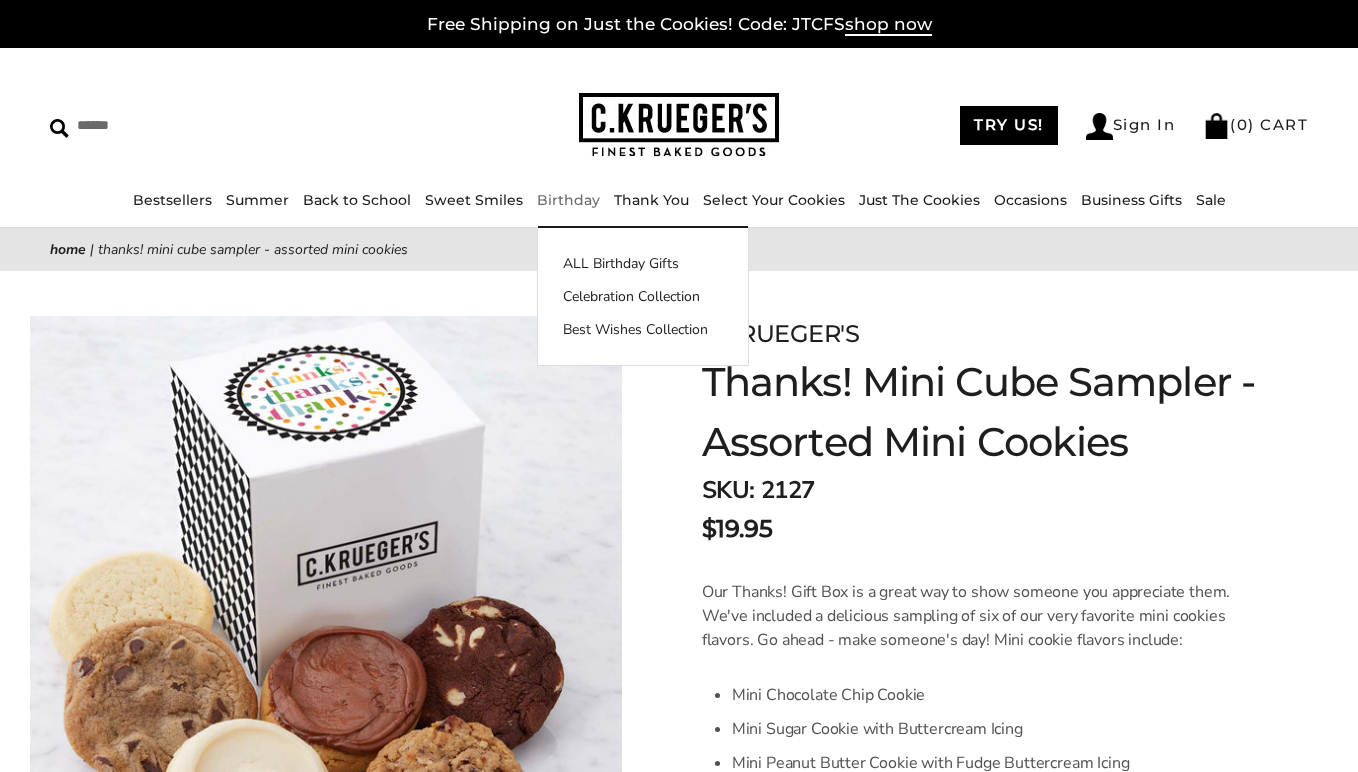 click on "Birthday" at bounding box center [568, 200] 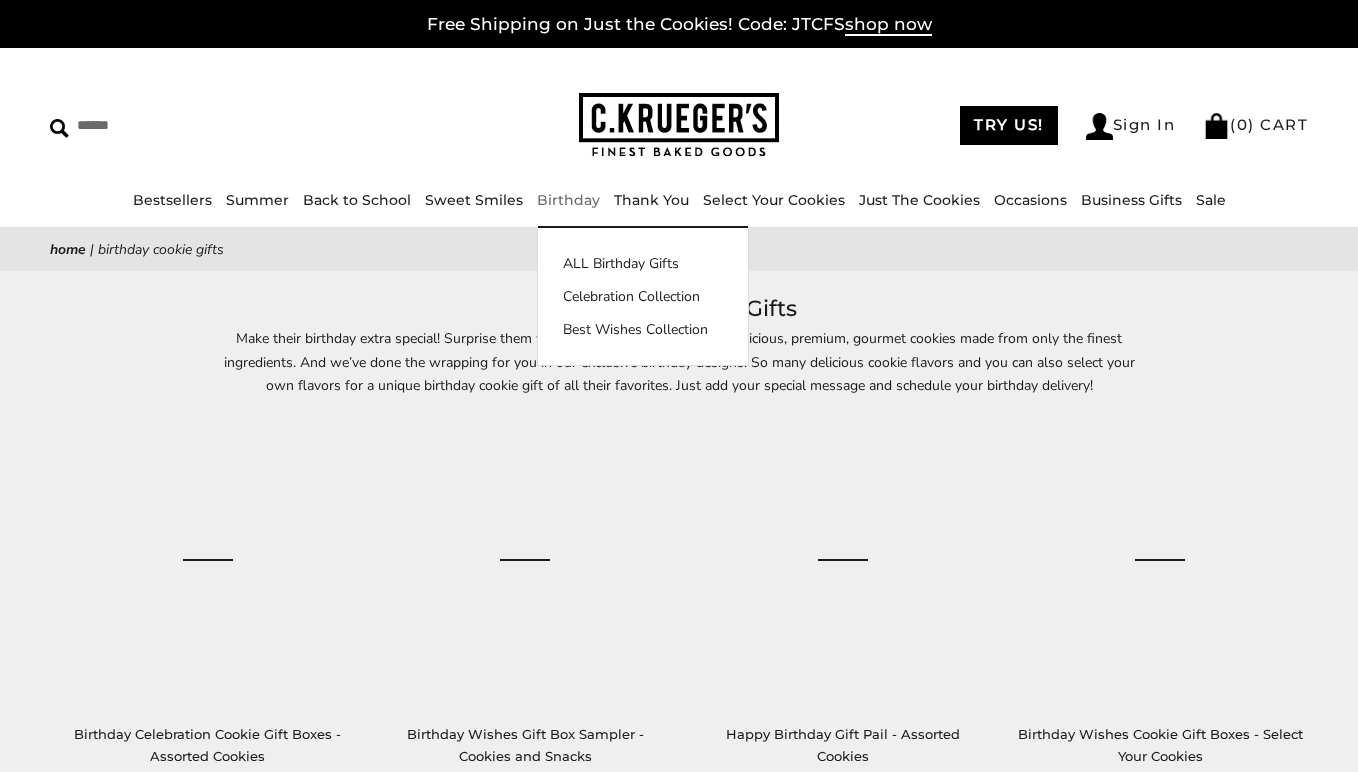 scroll, scrollTop: 0, scrollLeft: 0, axis: both 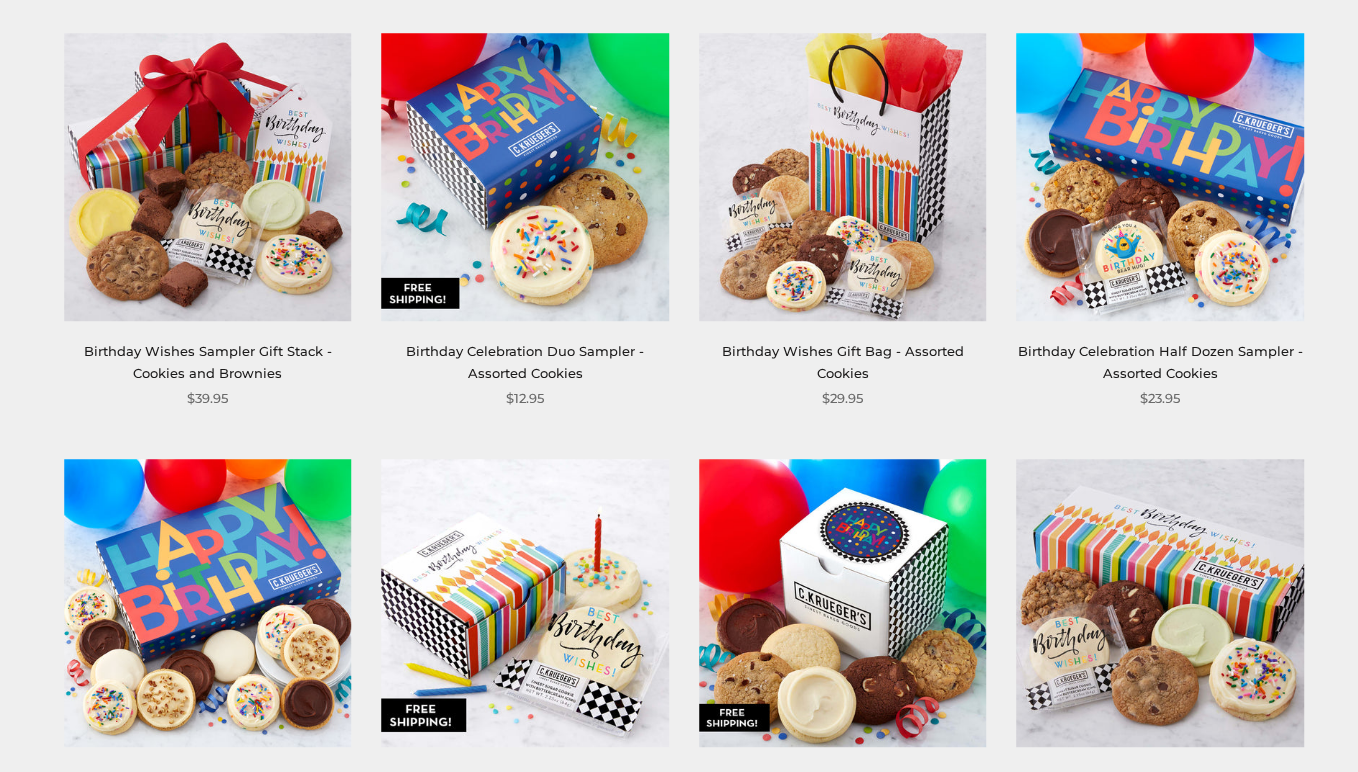 click at bounding box center [1160, 178] 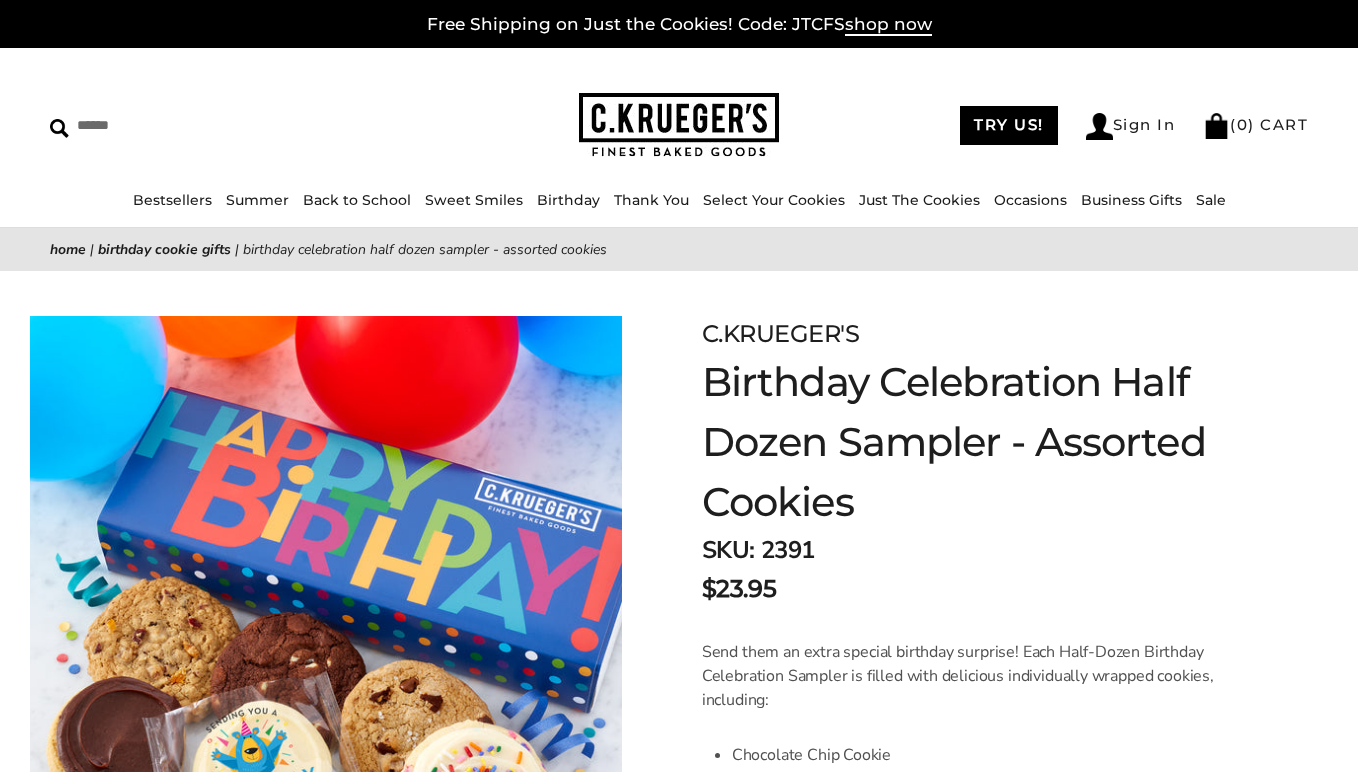 scroll, scrollTop: 0, scrollLeft: 0, axis: both 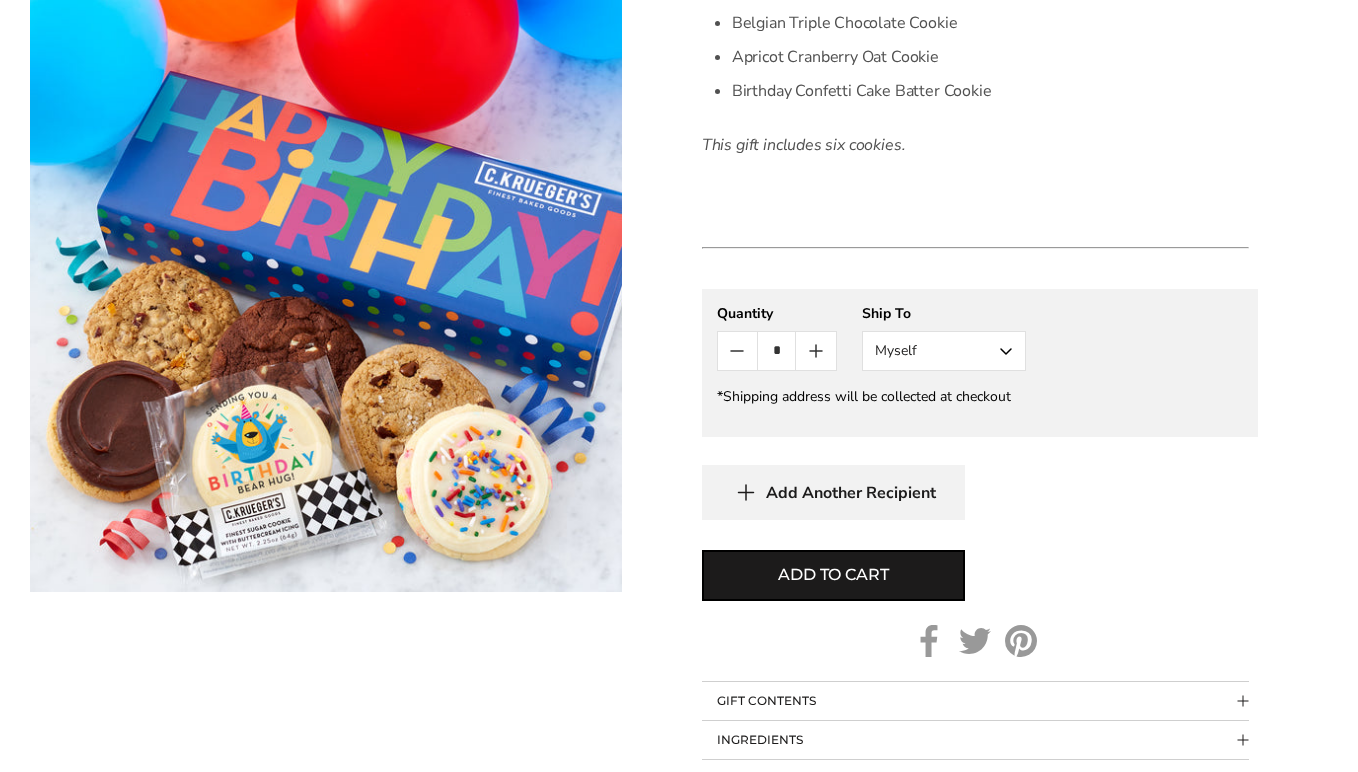 click on "Myself" at bounding box center [944, 351] 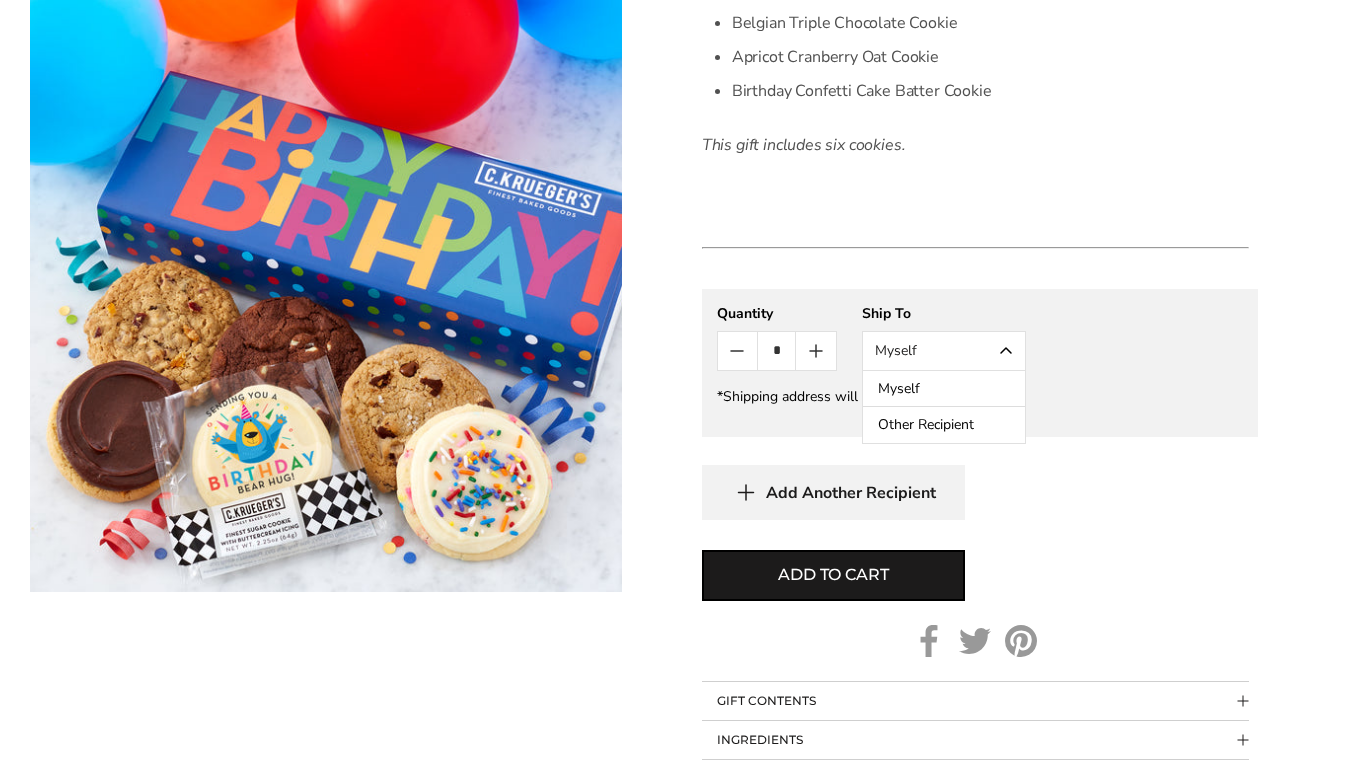 click on "Other Recipient" at bounding box center [944, 425] 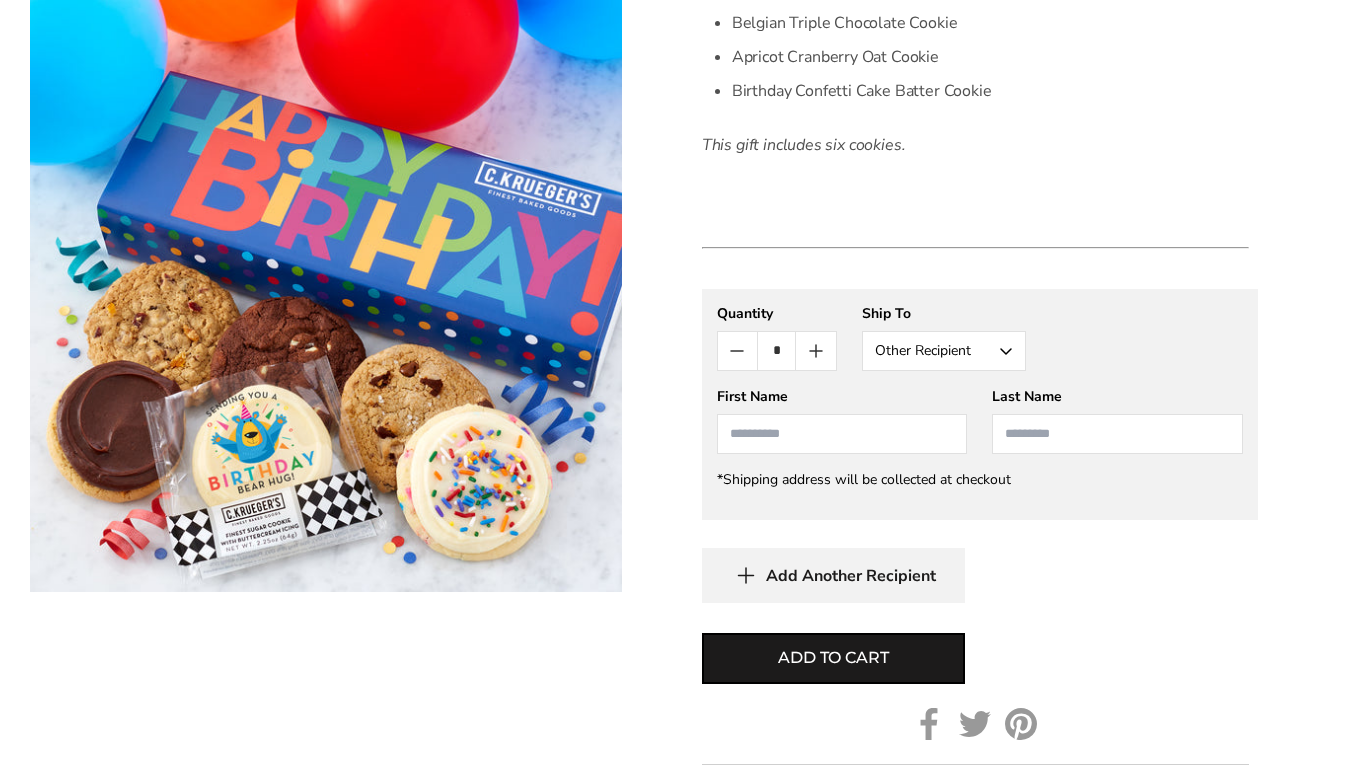 click at bounding box center [842, 434] 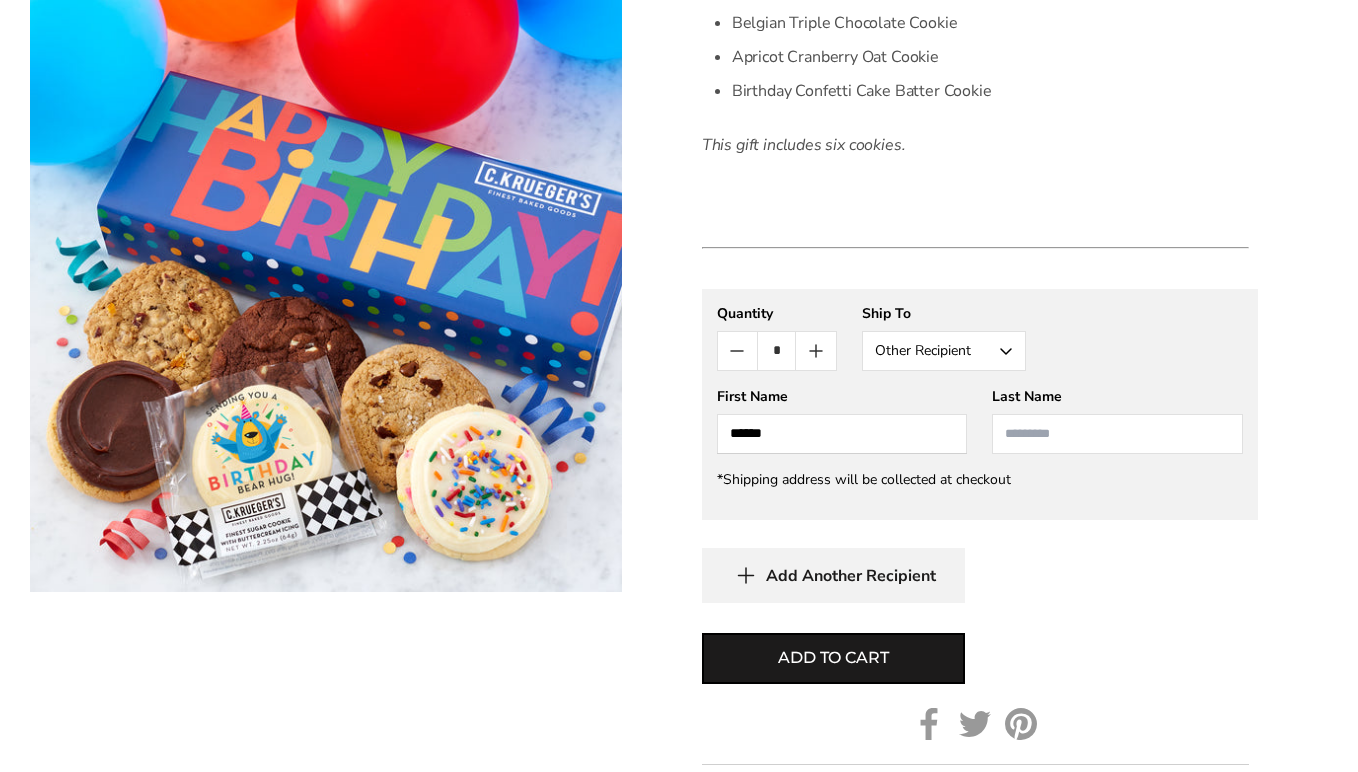 type on "******" 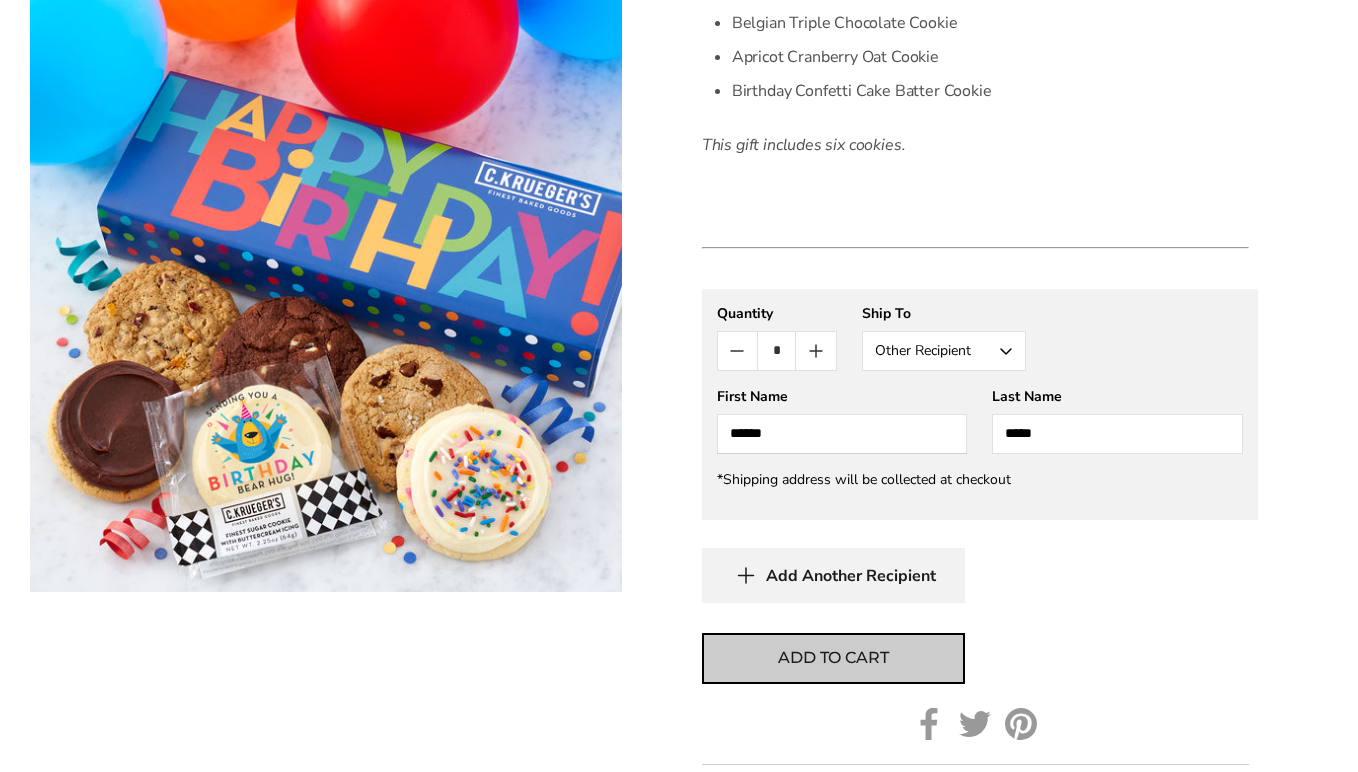 type on "*****" 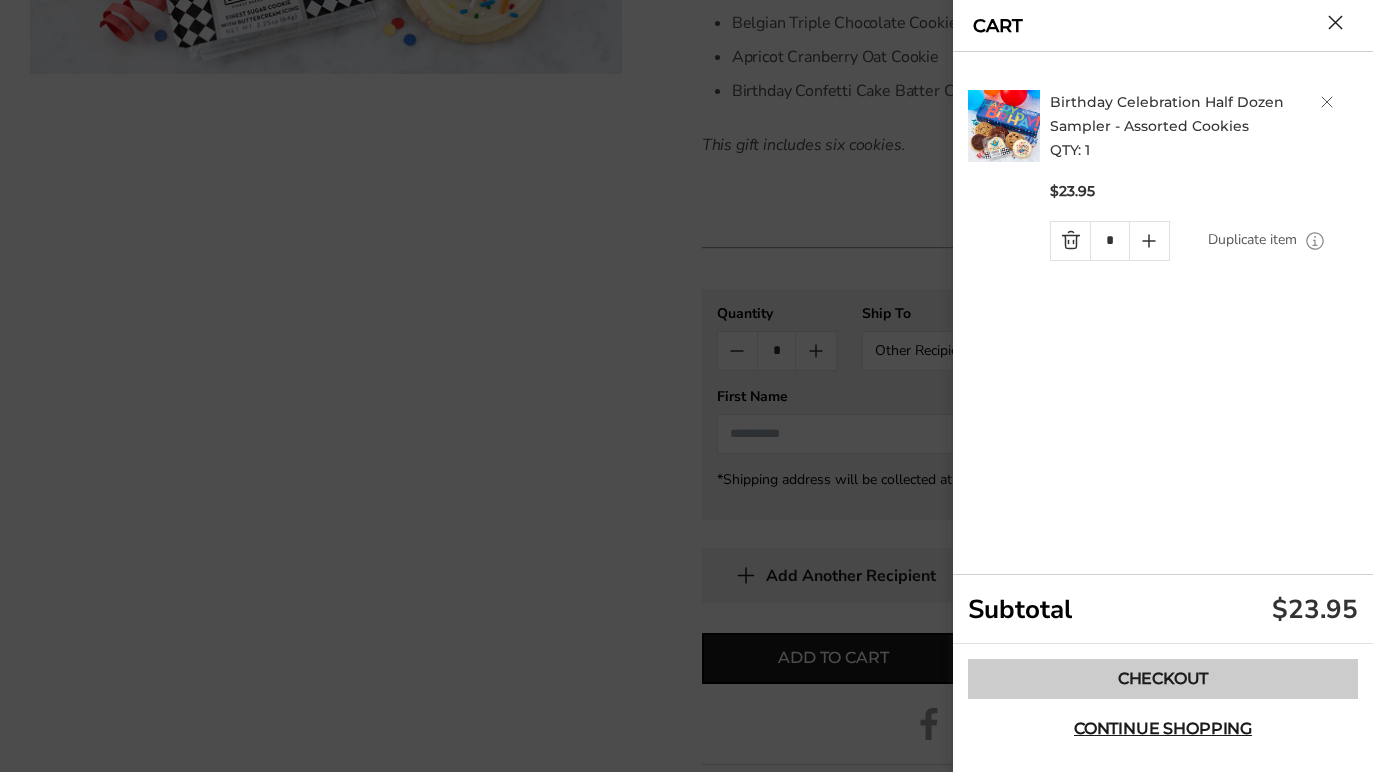 click on "Checkout" at bounding box center [1163, 679] 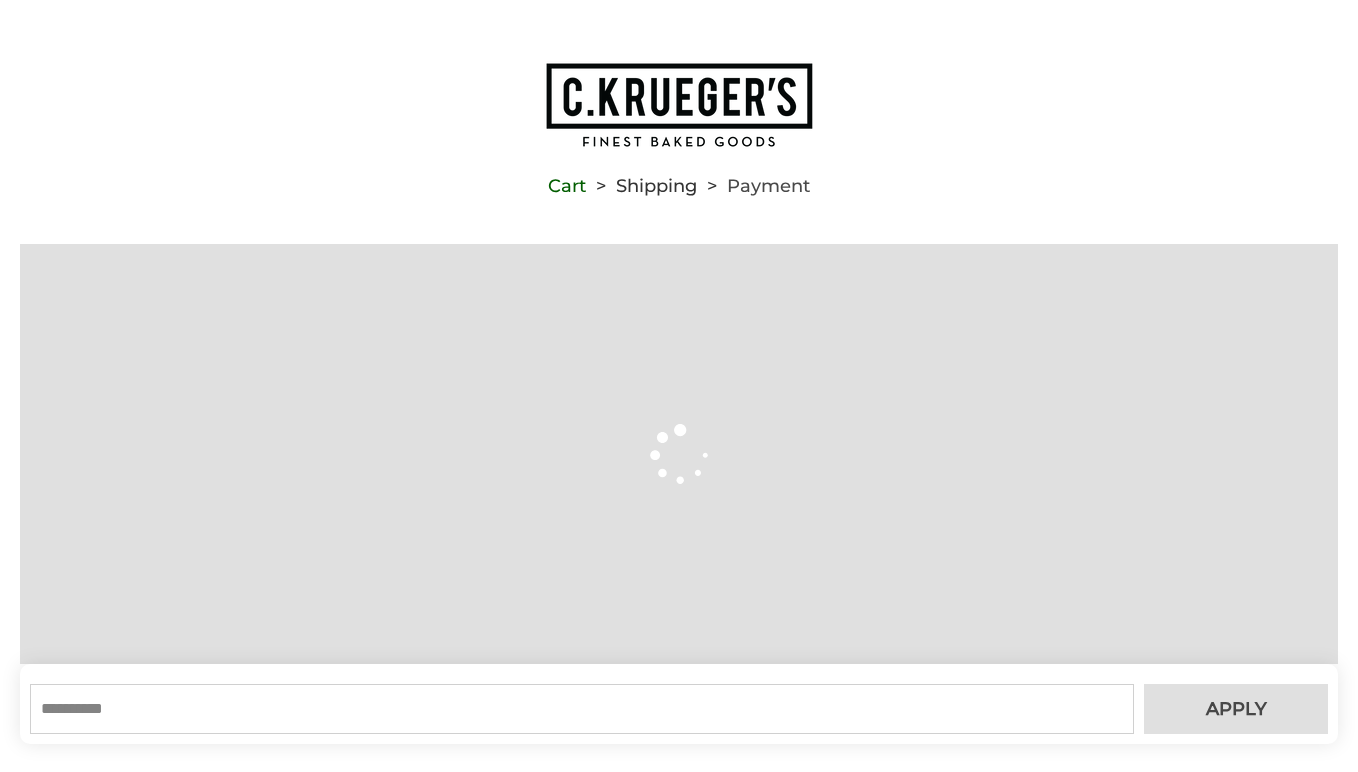 scroll, scrollTop: 0, scrollLeft: 0, axis: both 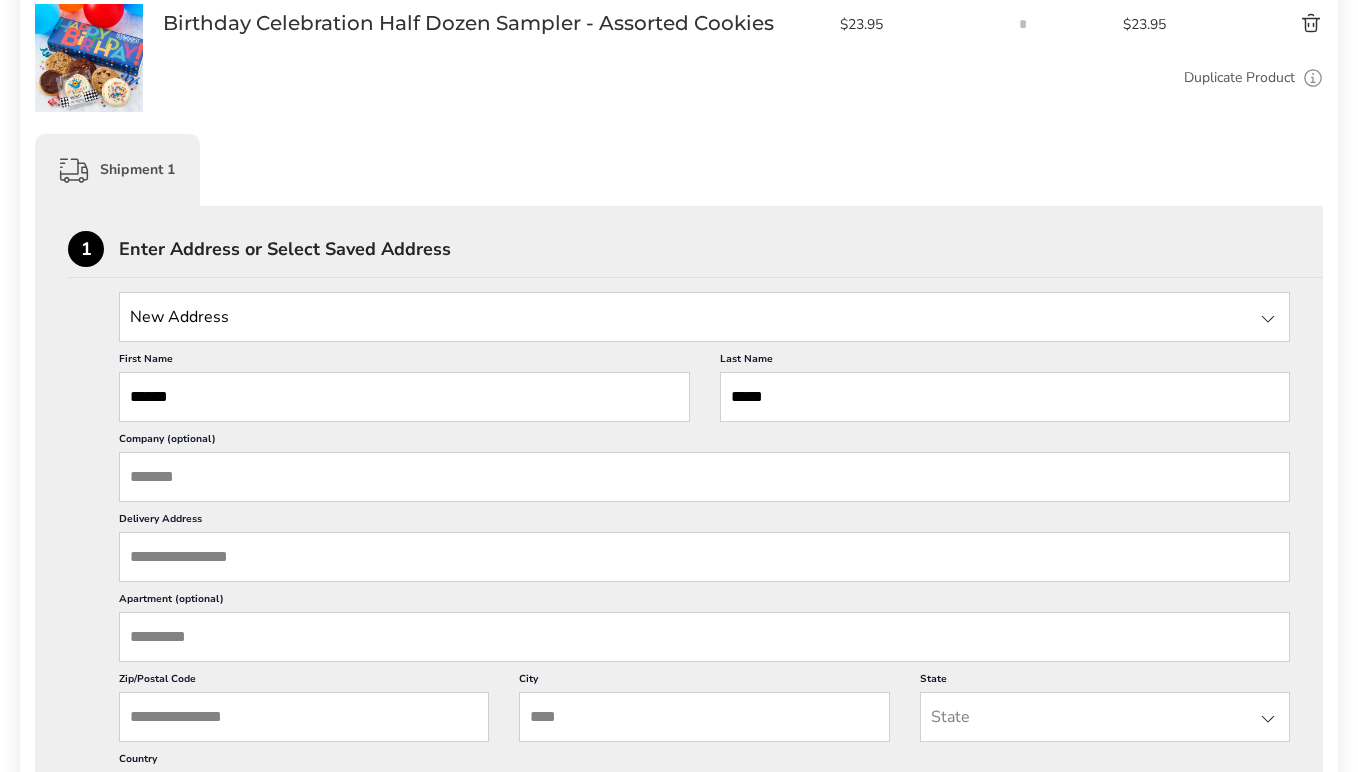 click at bounding box center [704, 317] 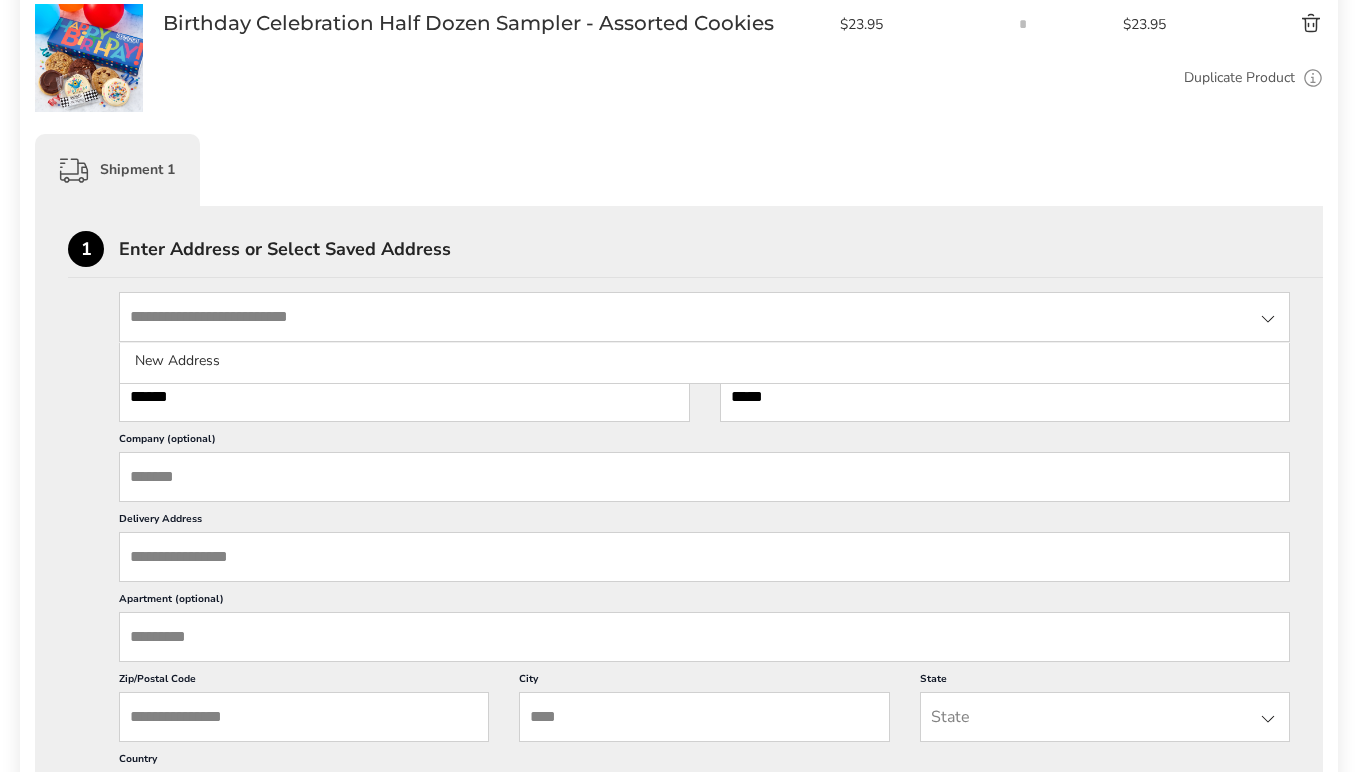 scroll, scrollTop: 0, scrollLeft: 0, axis: both 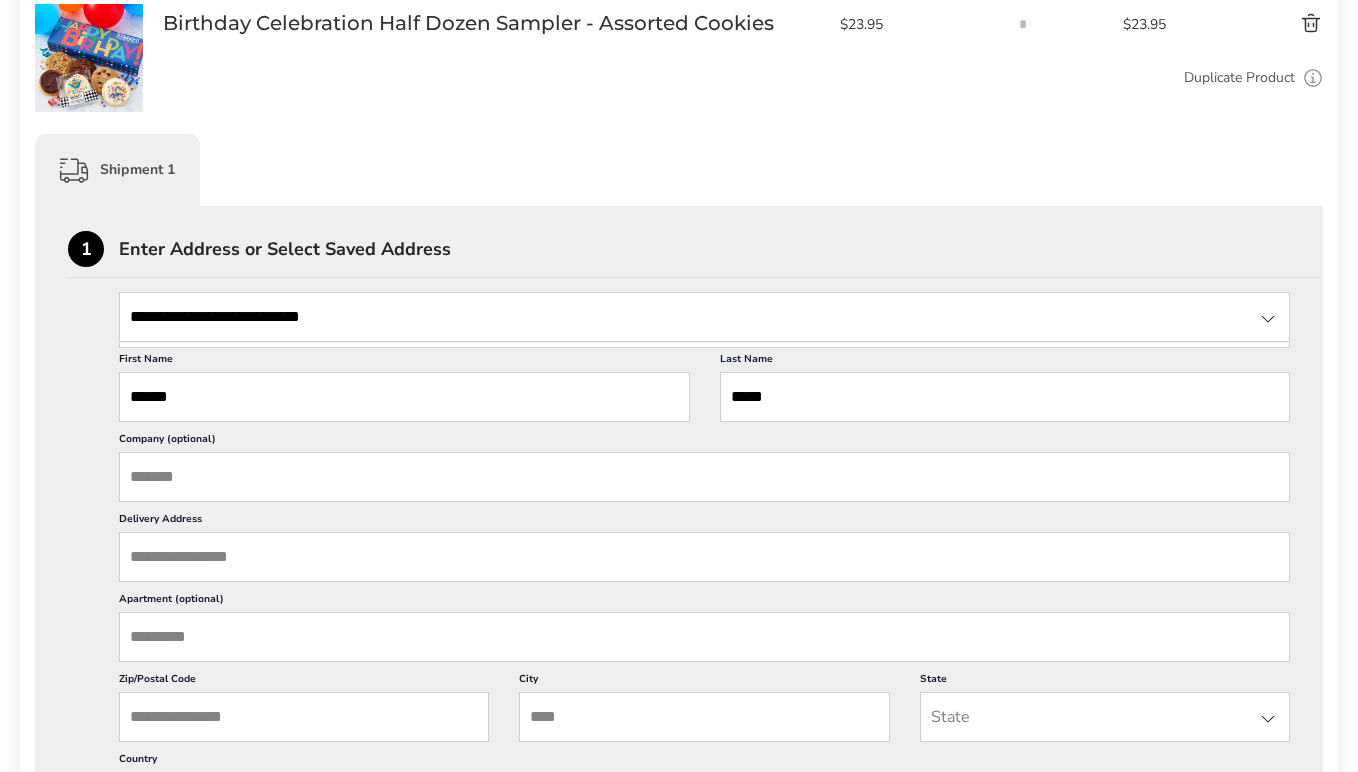 type on "**********" 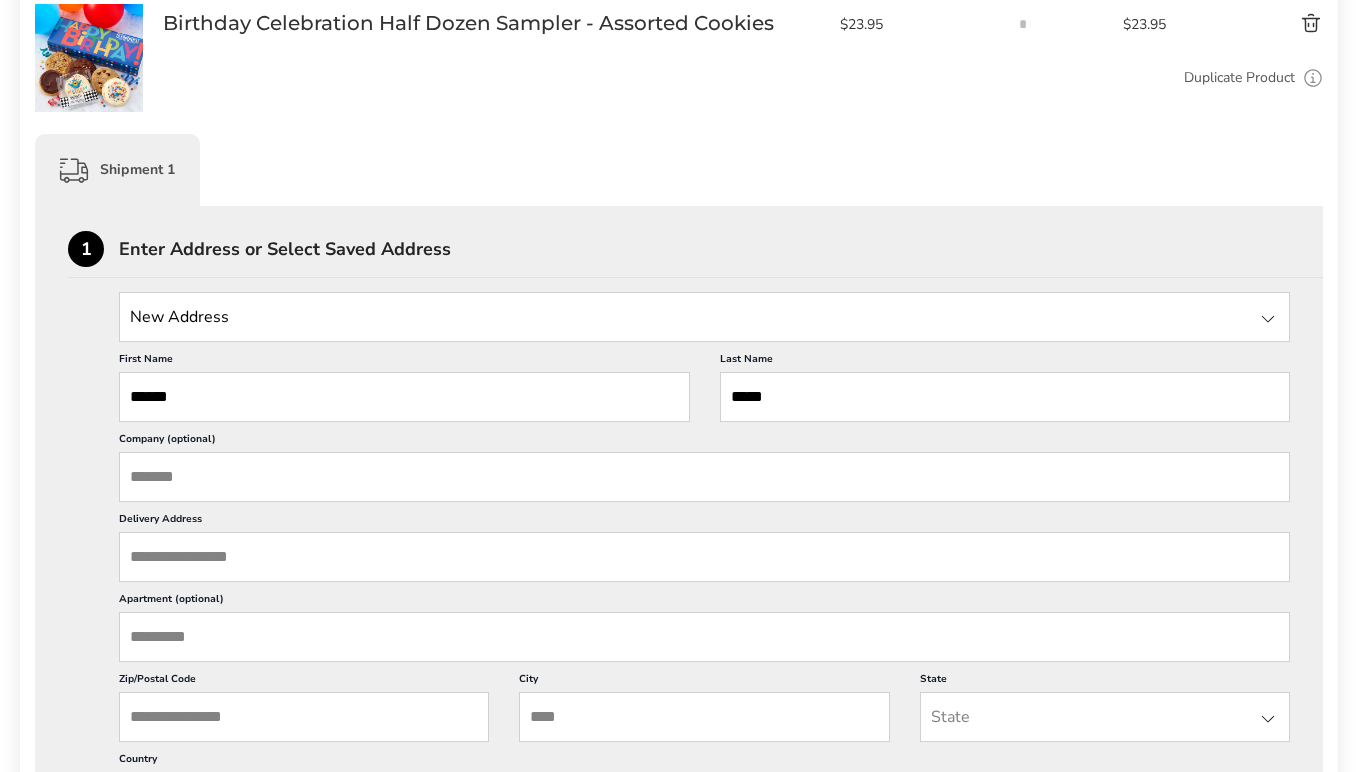 type 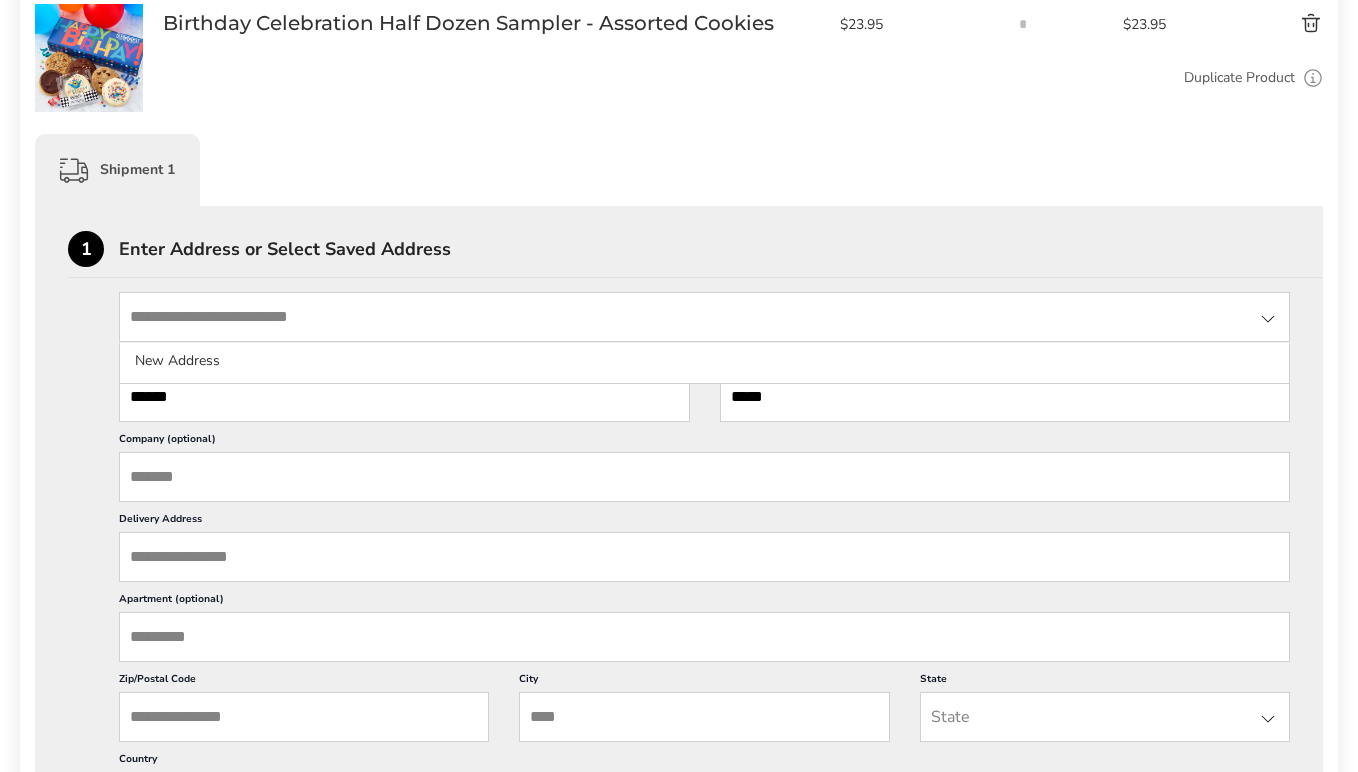 click at bounding box center [704, 317] 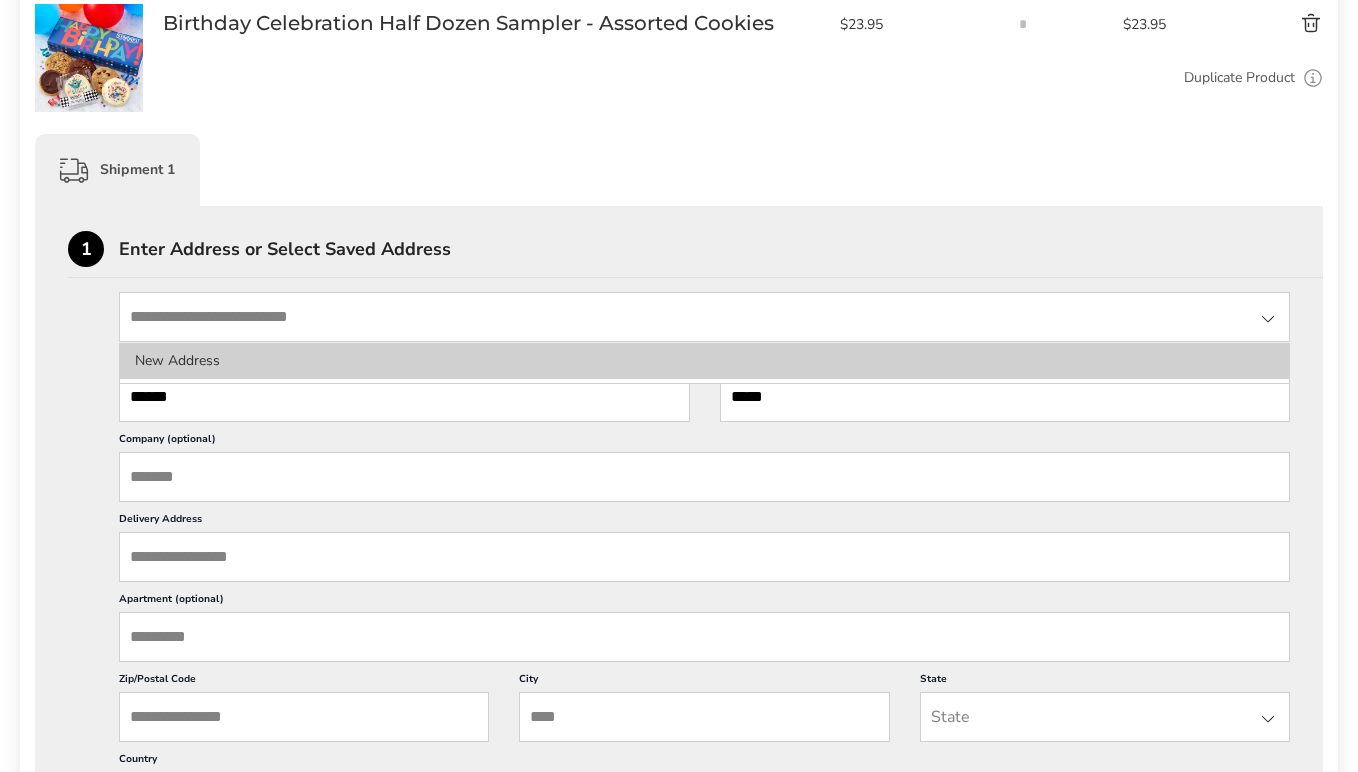 click on "New Address" 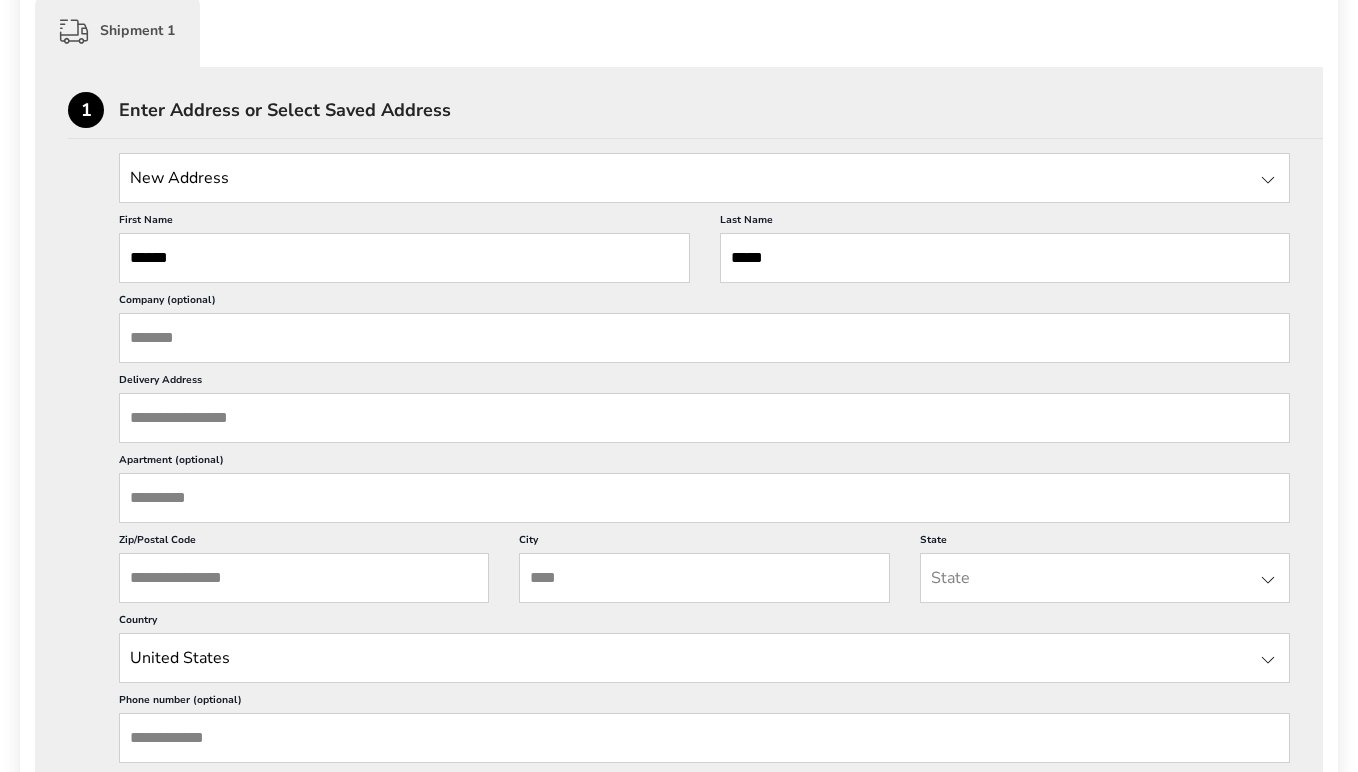 scroll, scrollTop: 528, scrollLeft: 0, axis: vertical 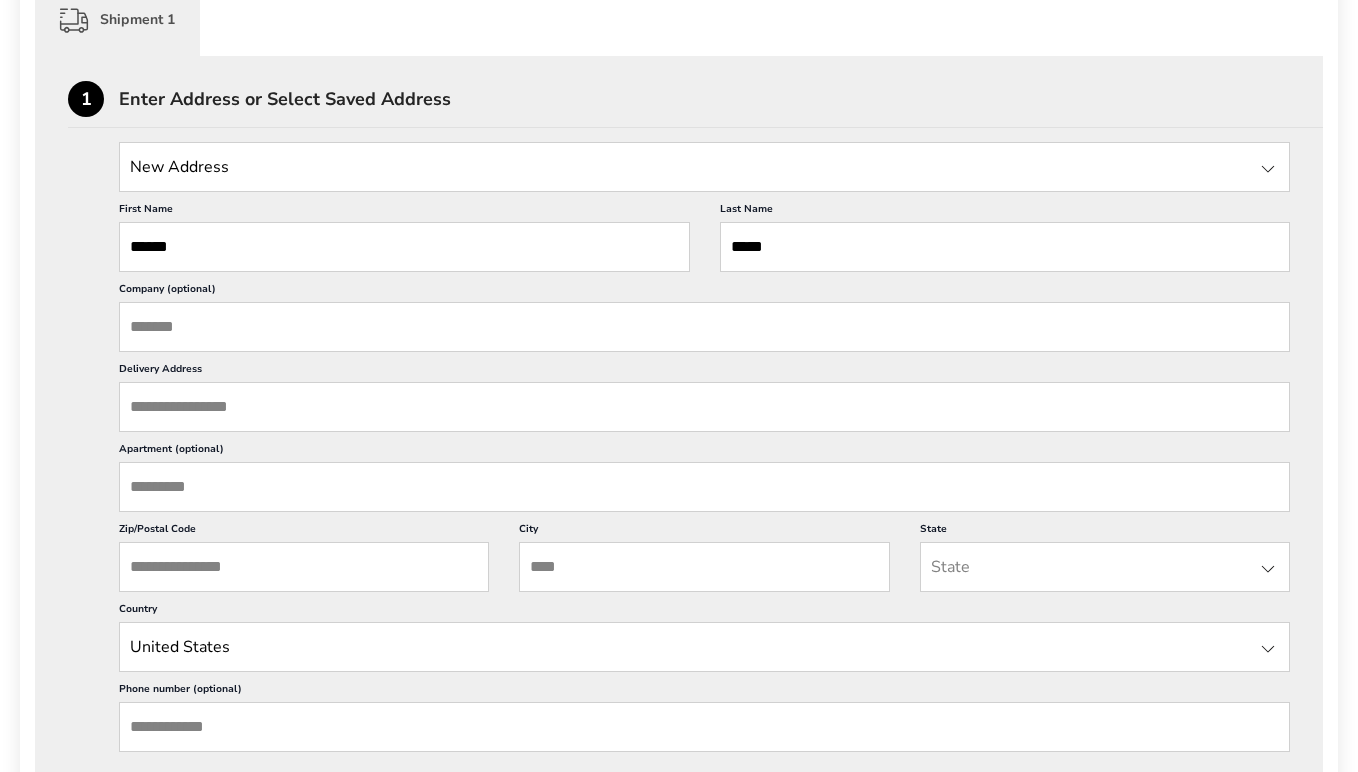 click on "Delivery Address" at bounding box center (704, 407) 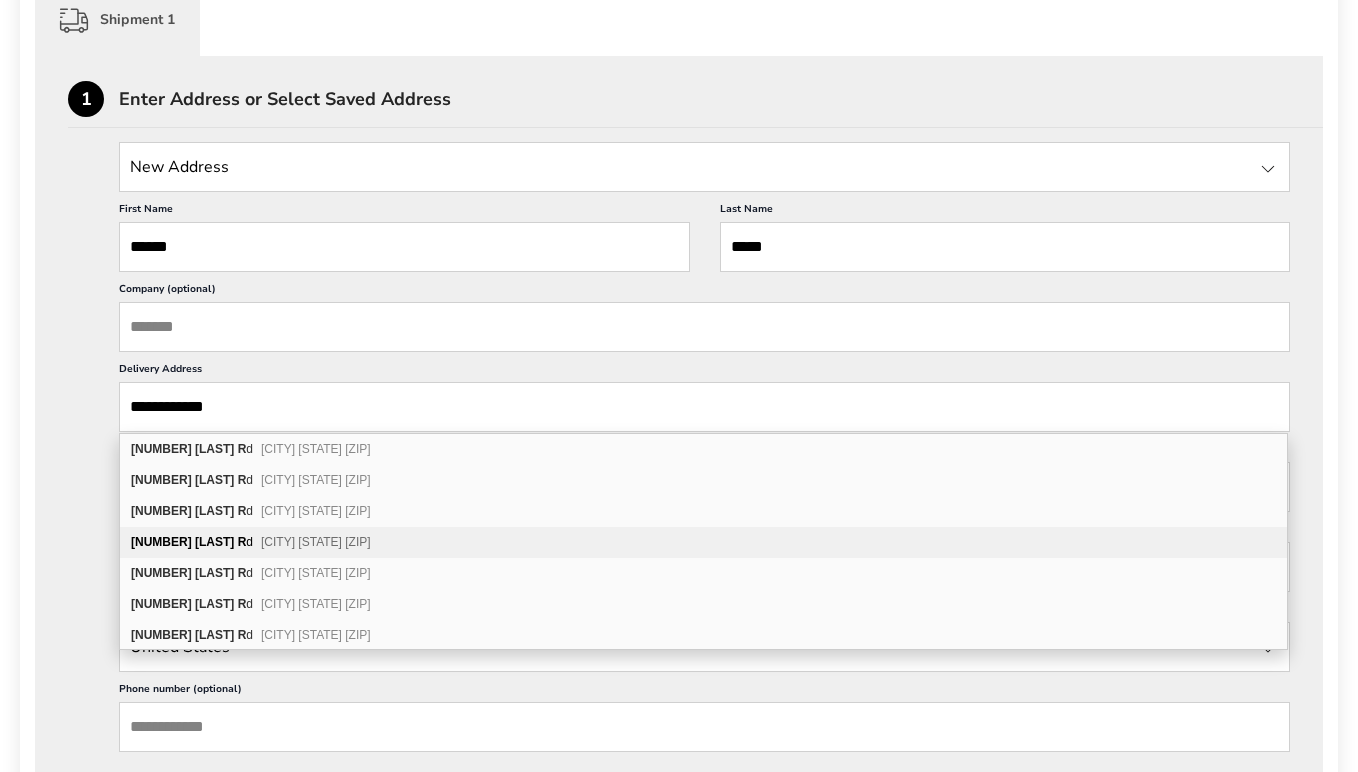 click on "[LAST]" at bounding box center (214, 542) 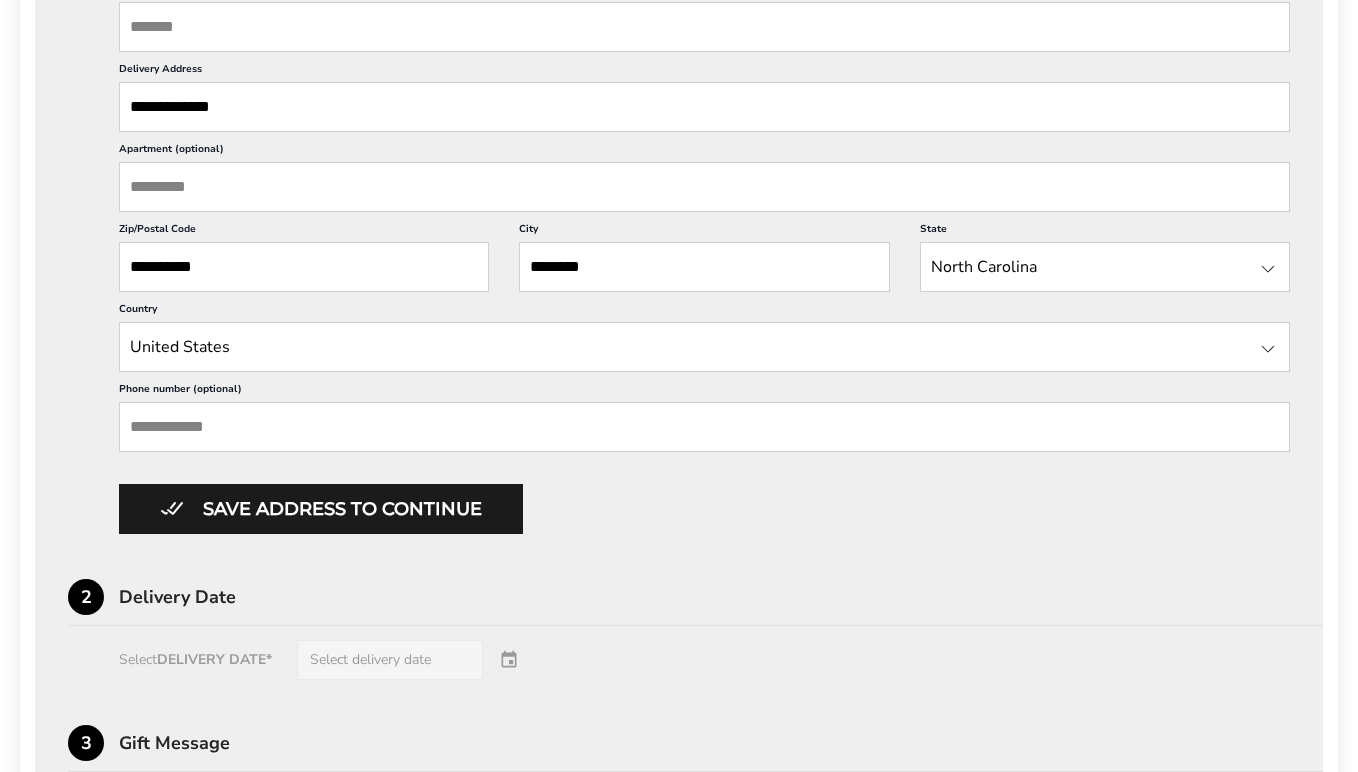 scroll, scrollTop: 830, scrollLeft: 0, axis: vertical 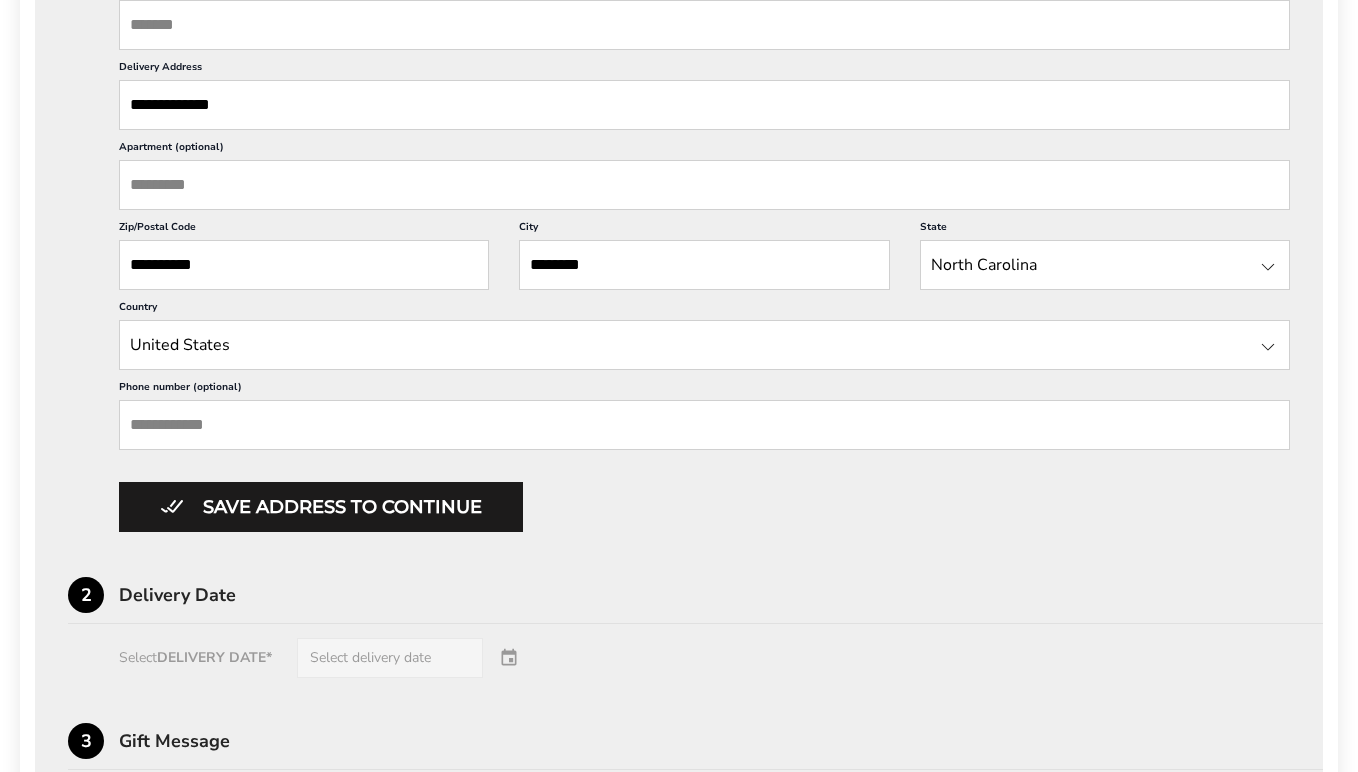 click on "Save address to continue" at bounding box center (321, 507) 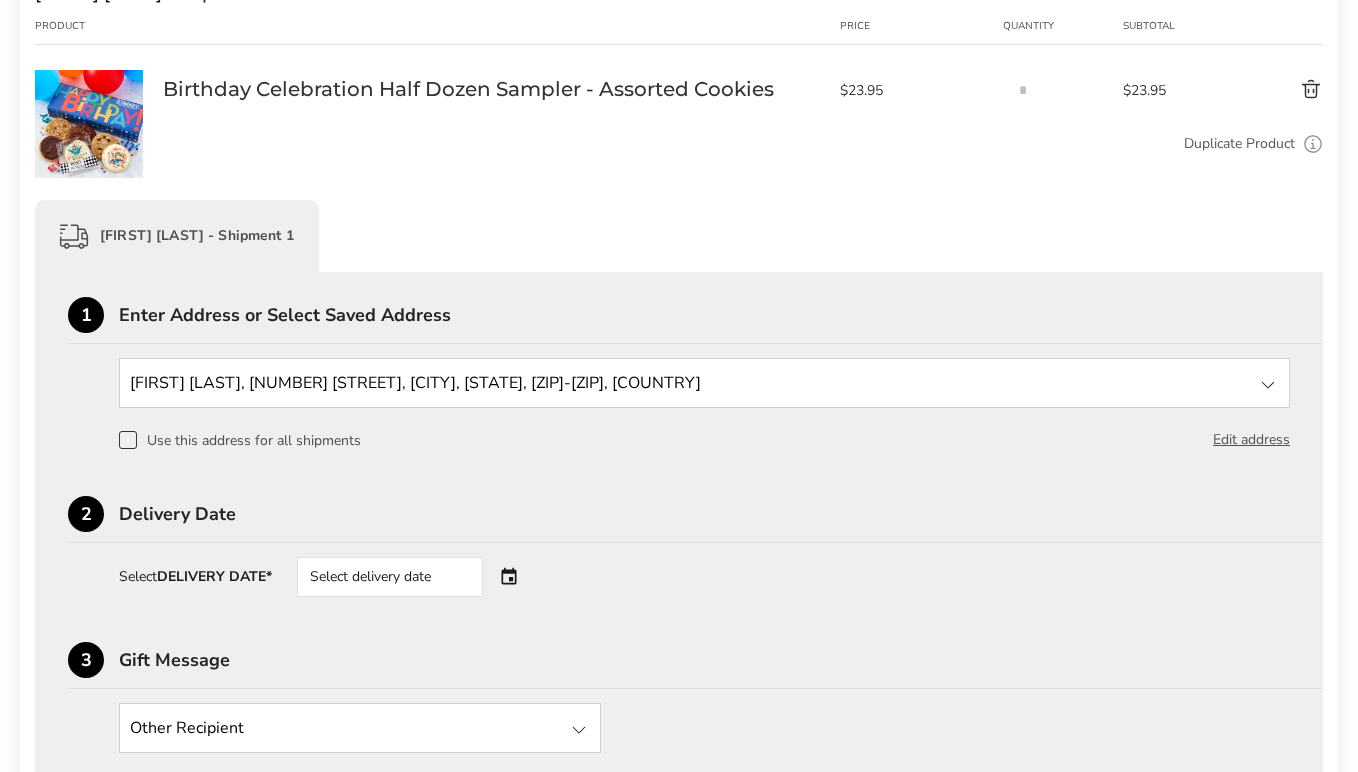 scroll, scrollTop: 316, scrollLeft: 0, axis: vertical 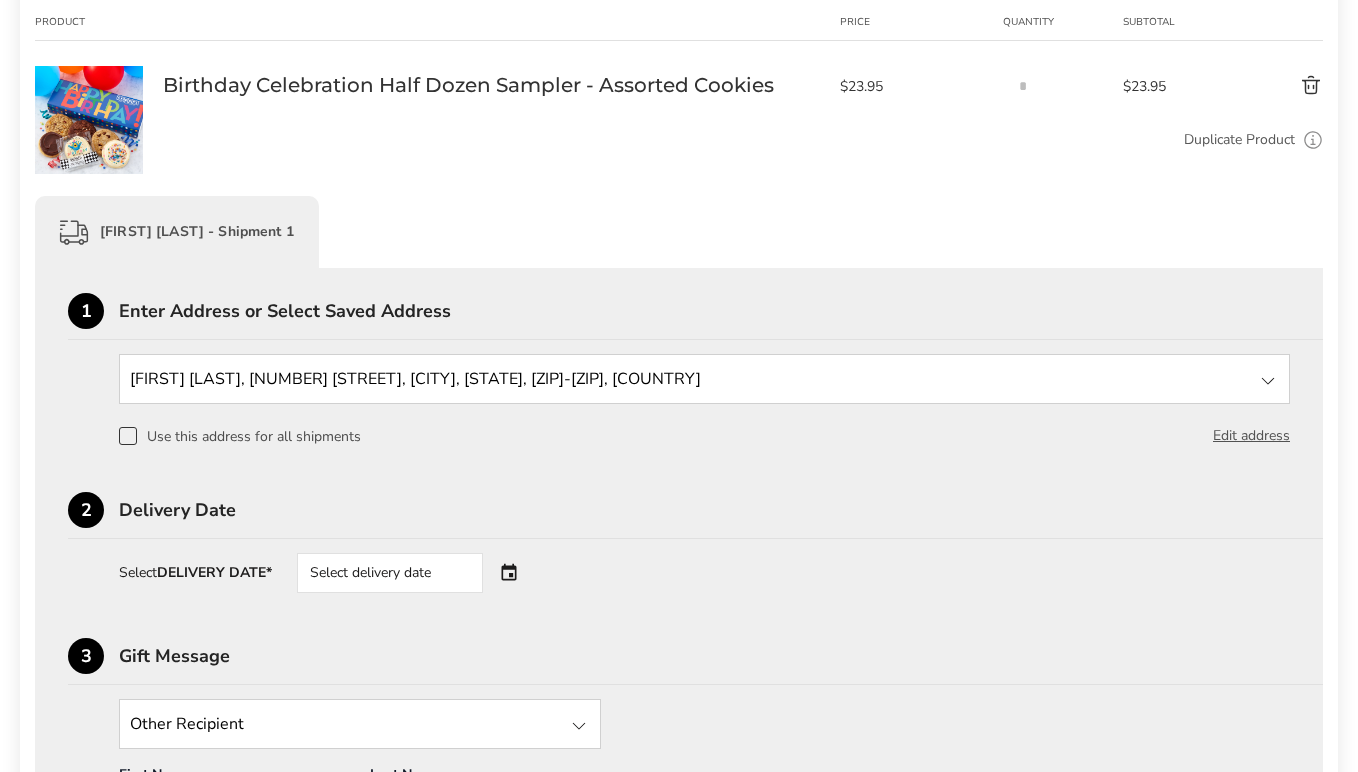 click on "Select delivery date" at bounding box center [390, 573] 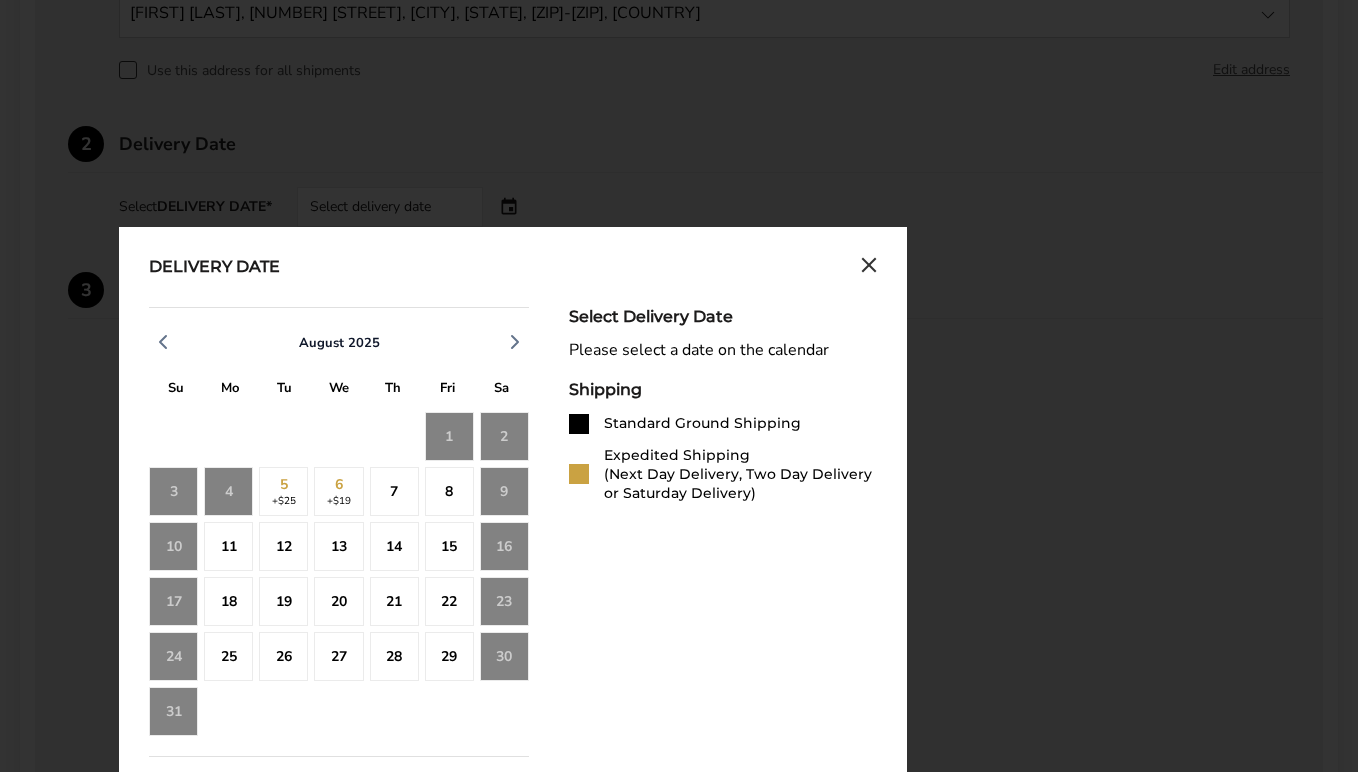scroll, scrollTop: 696, scrollLeft: 0, axis: vertical 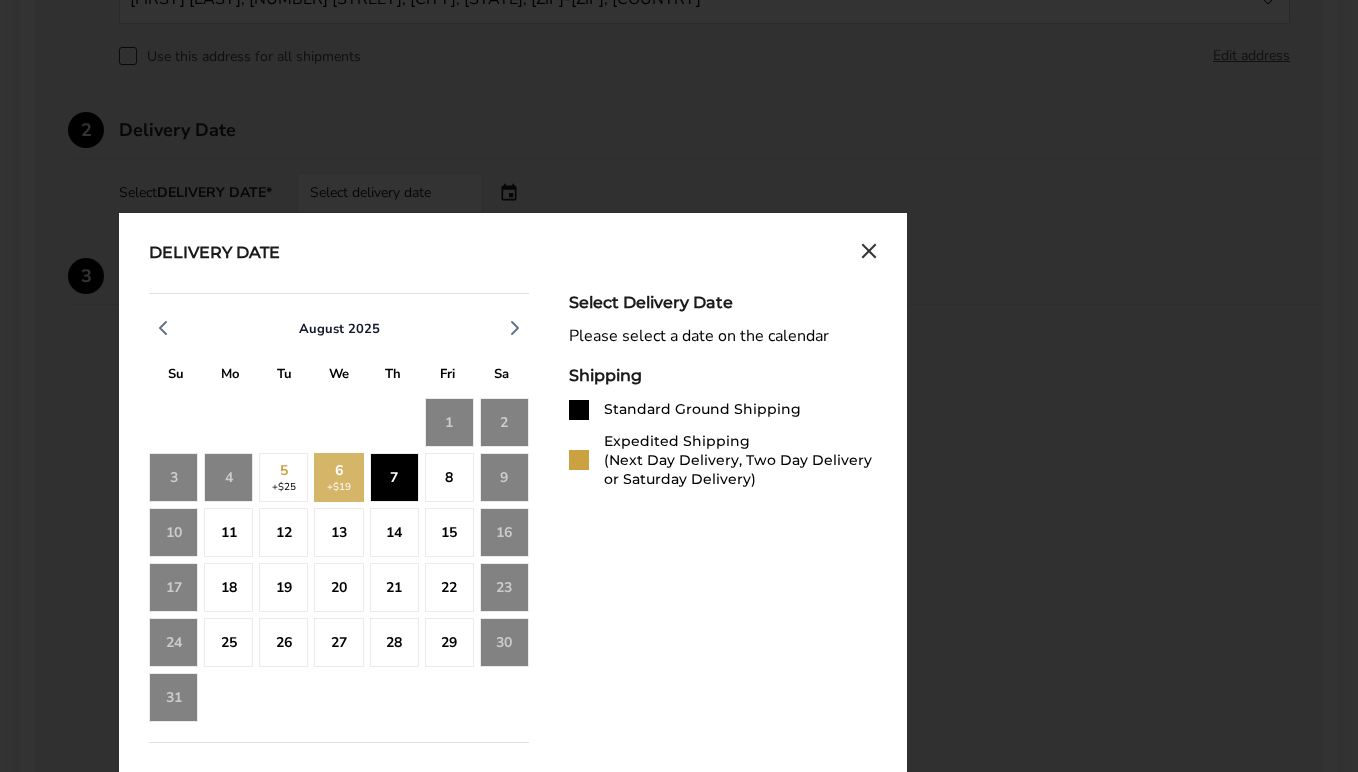 click on "7" 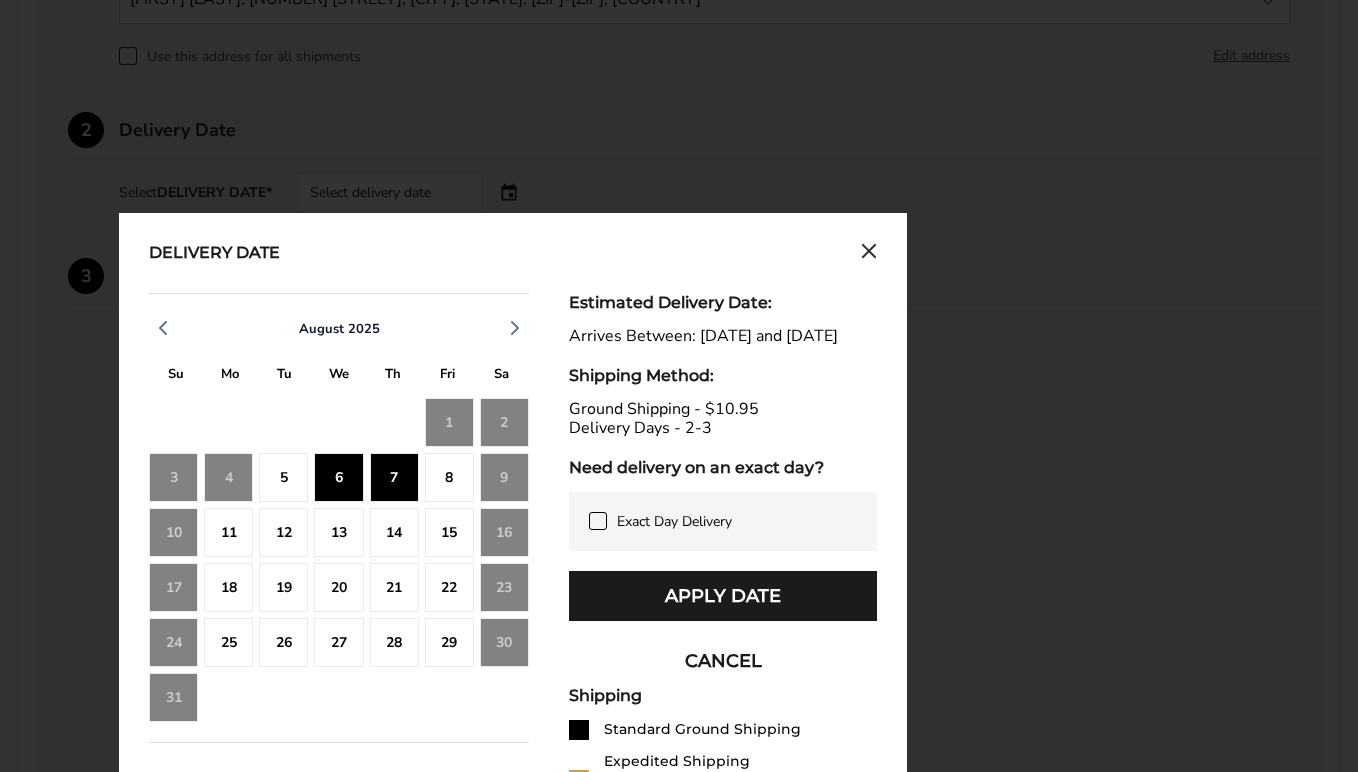 click on "5" 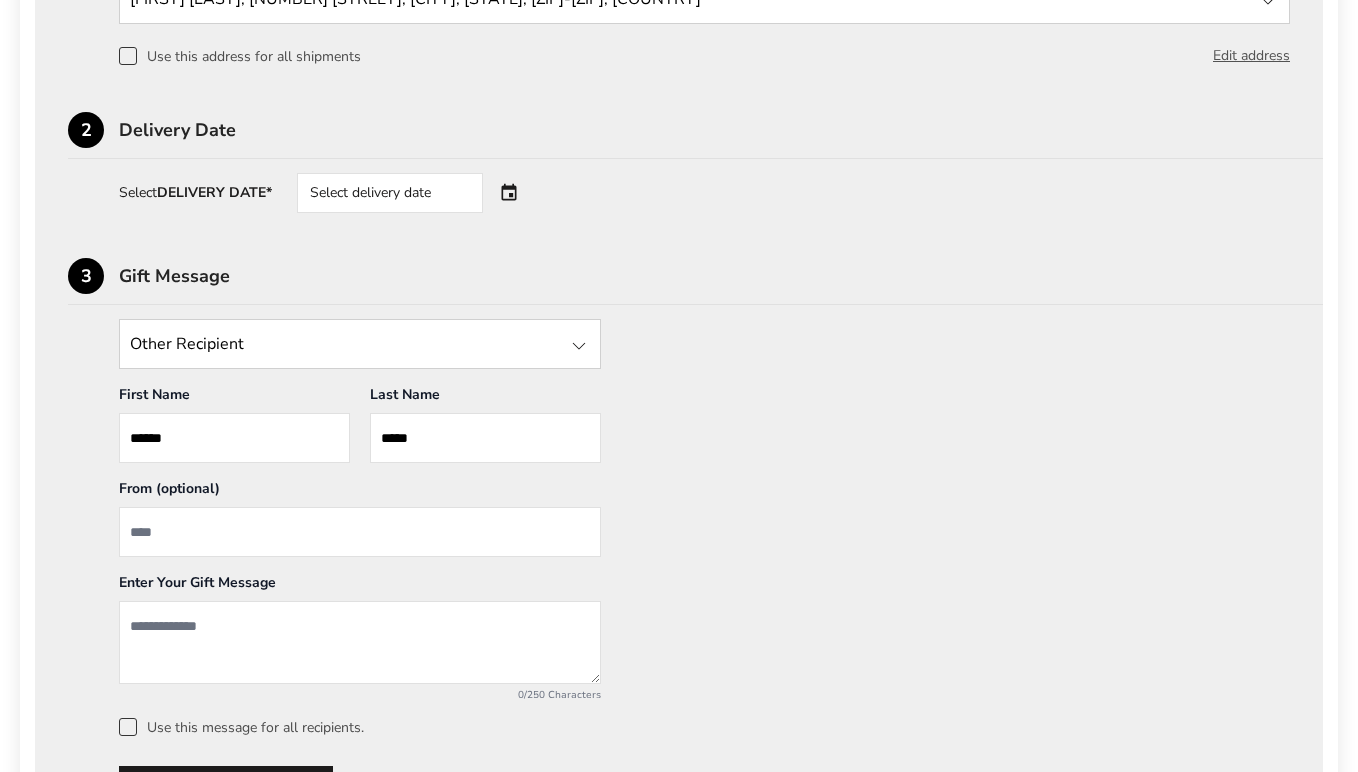 click on "Select delivery date" at bounding box center (390, 193) 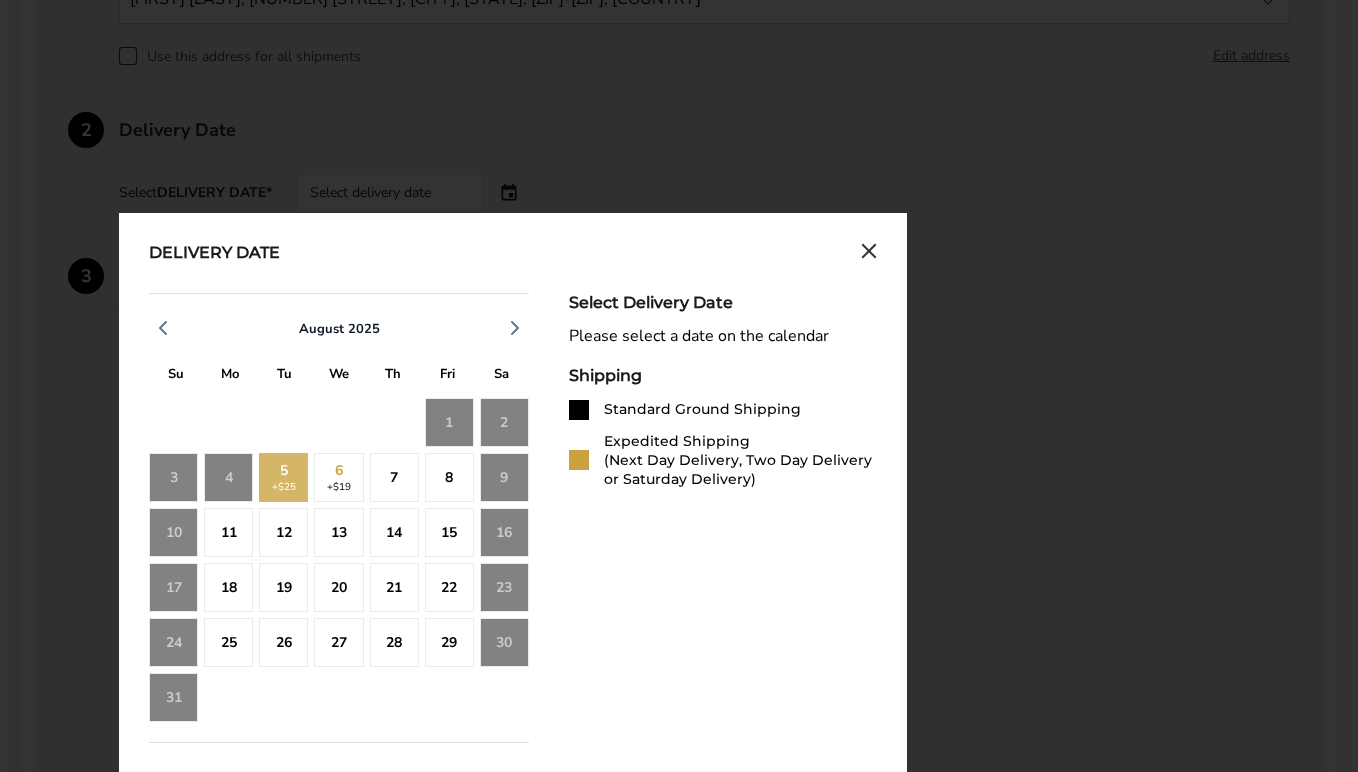 click on "5  +$25" 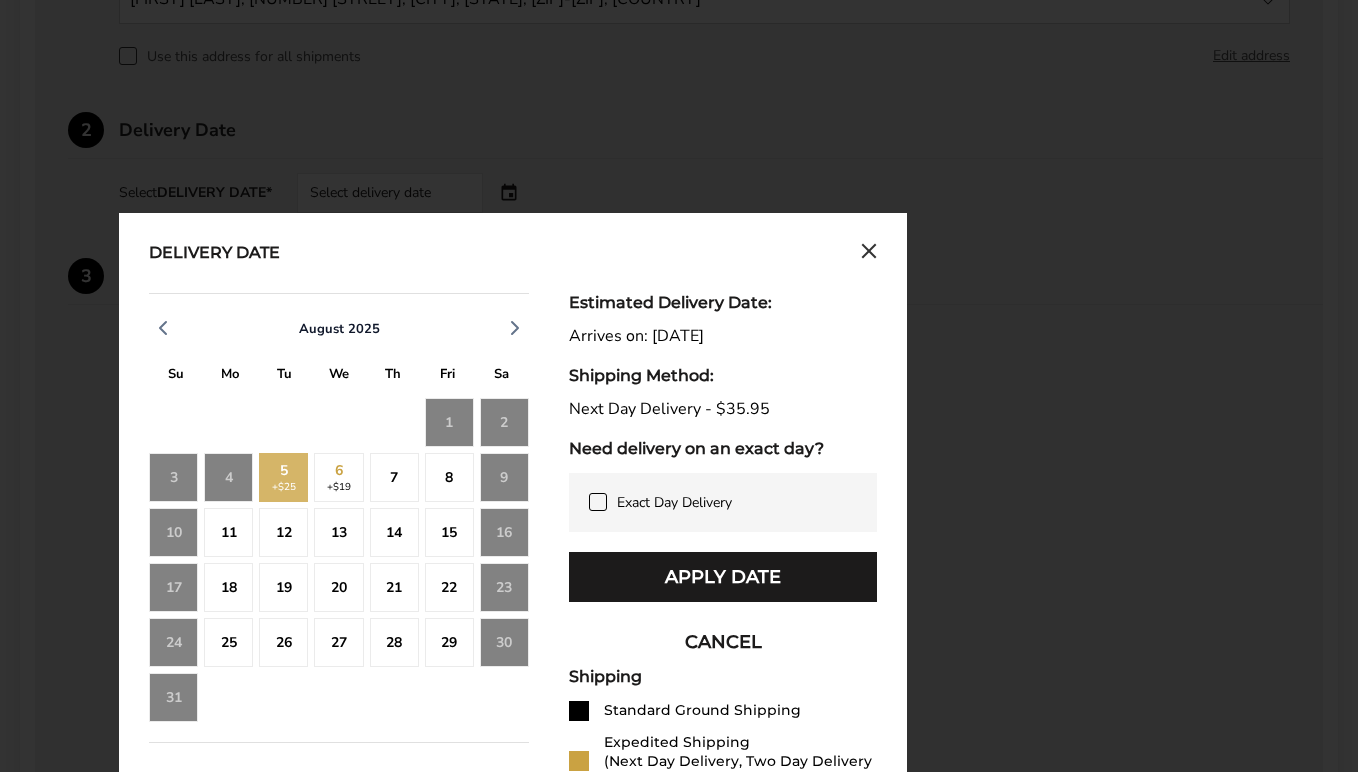 click on "CANCEL" at bounding box center (723, 642) 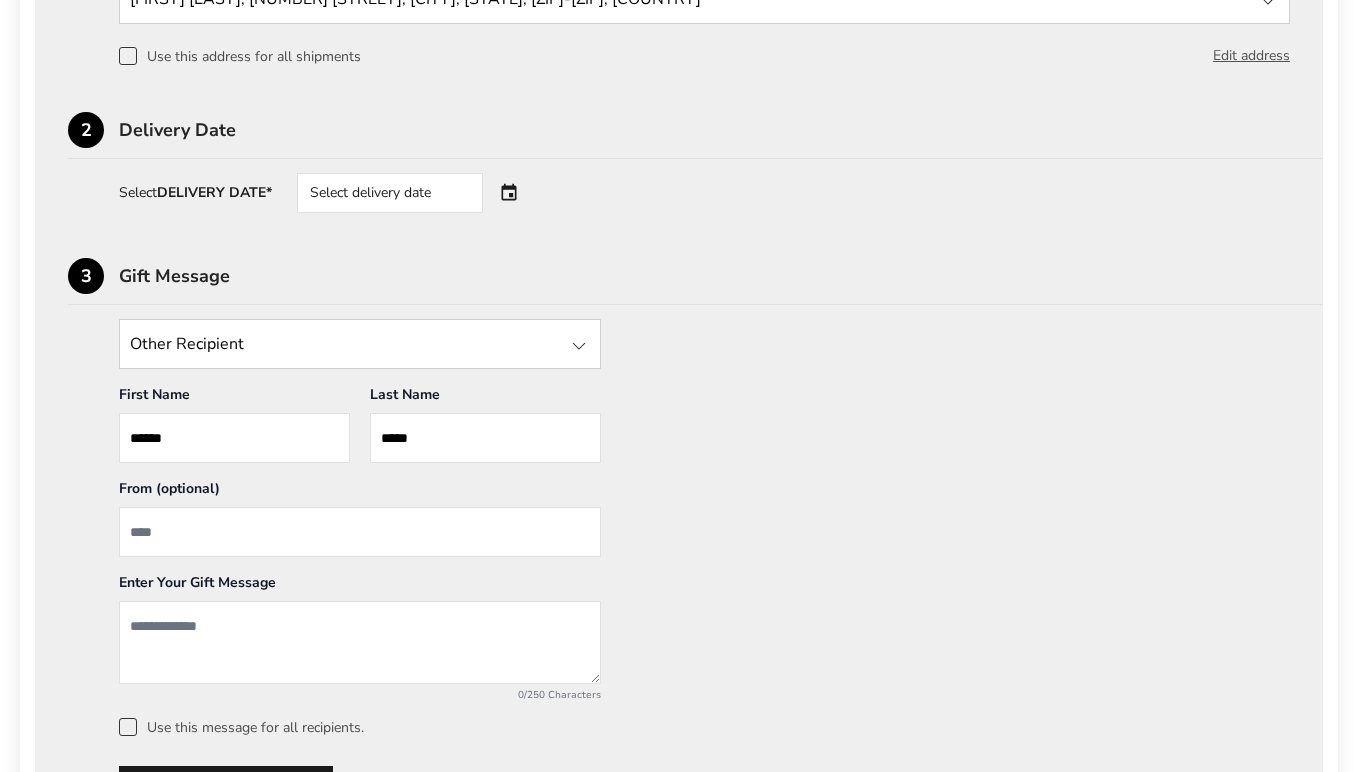 click on "Select delivery date" at bounding box center [390, 193] 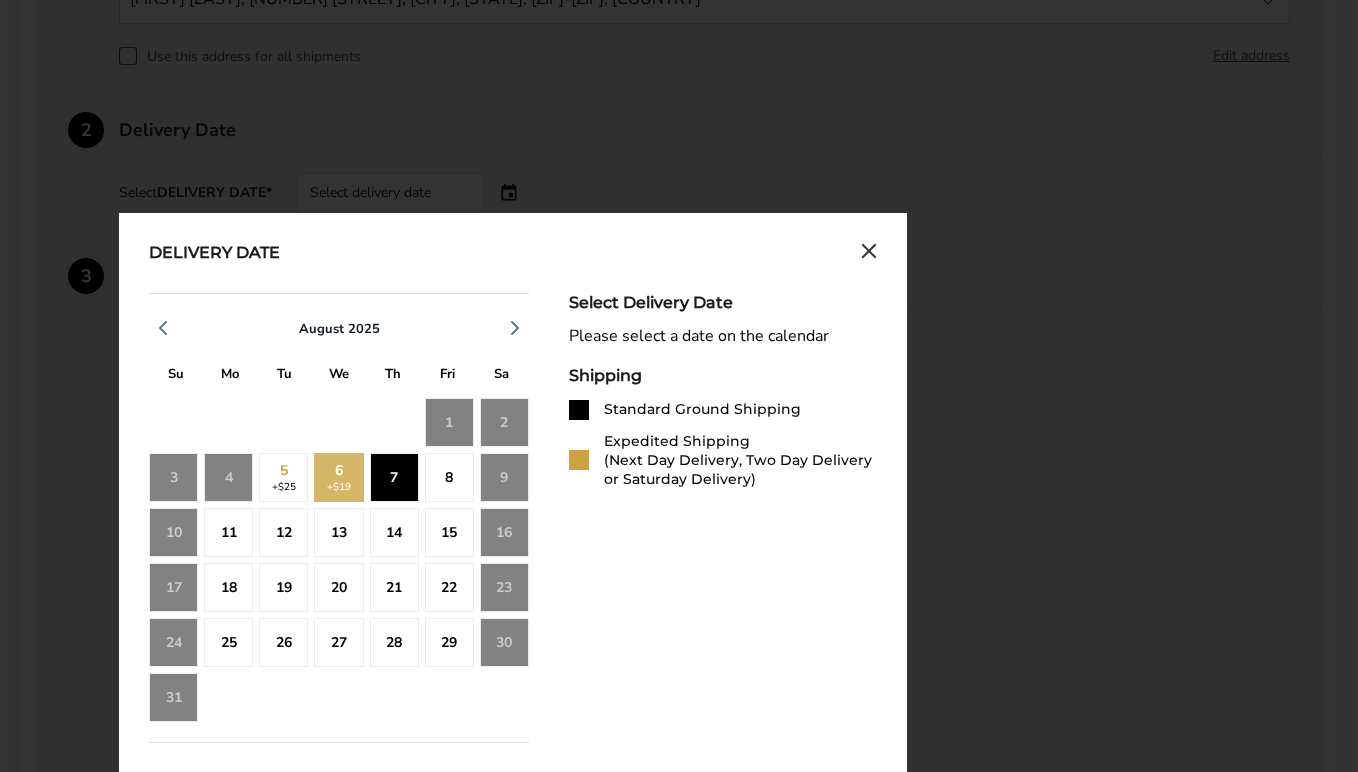 click on "7" 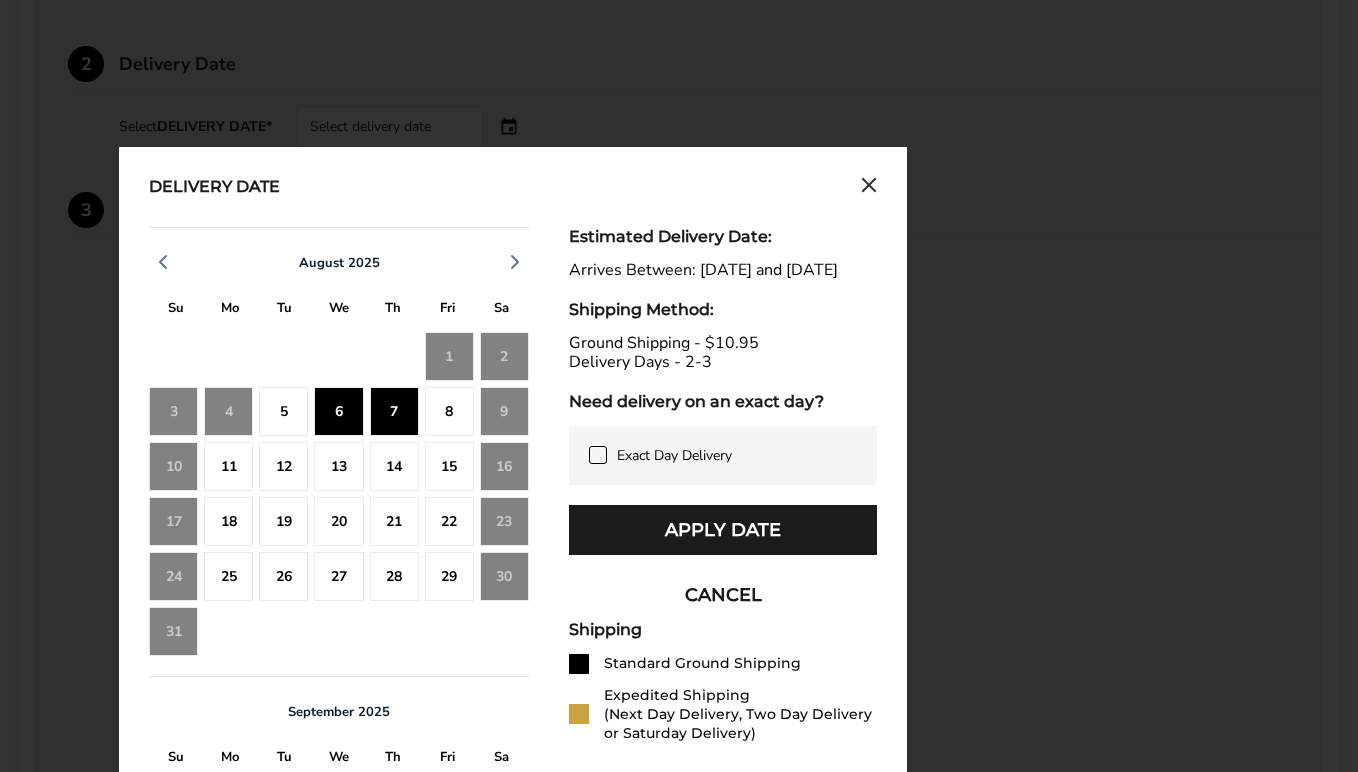 scroll, scrollTop: 790, scrollLeft: 0, axis: vertical 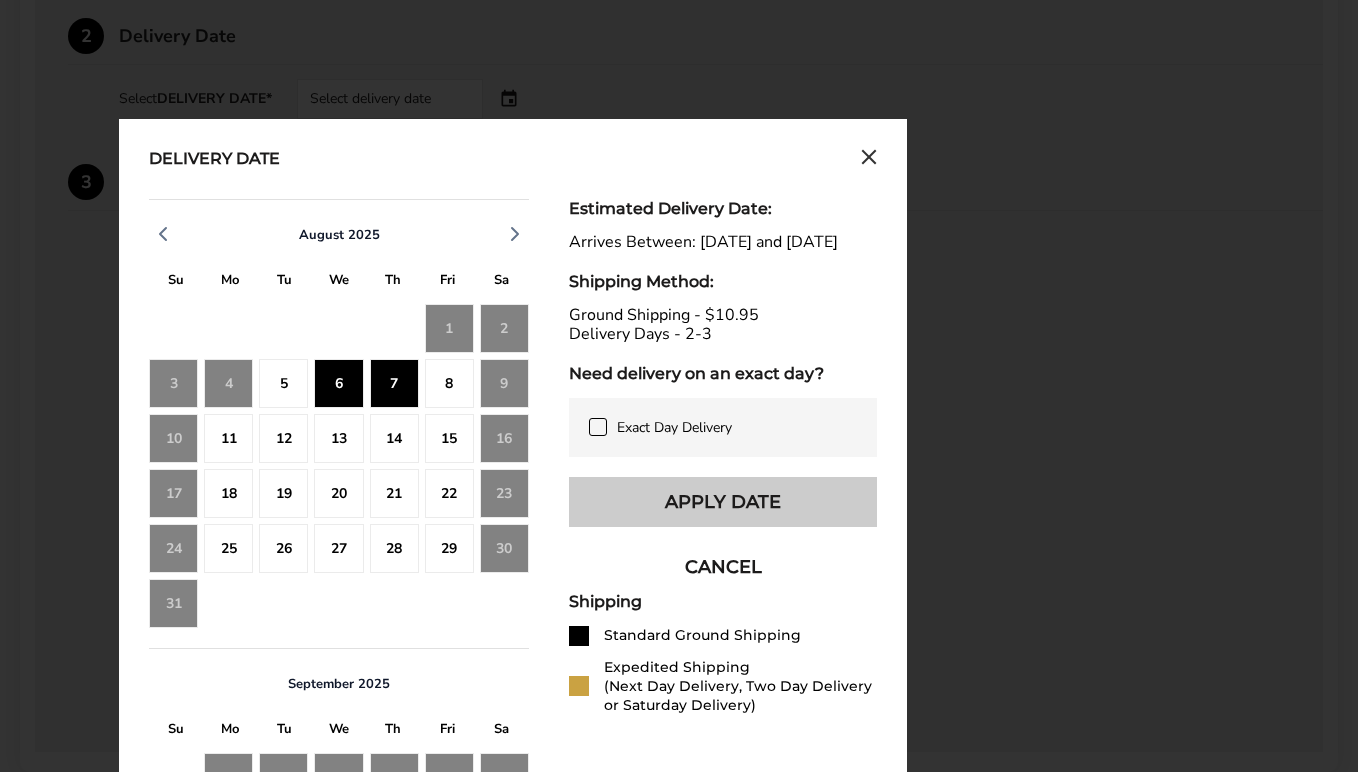 click on "Apply Date" at bounding box center [723, 502] 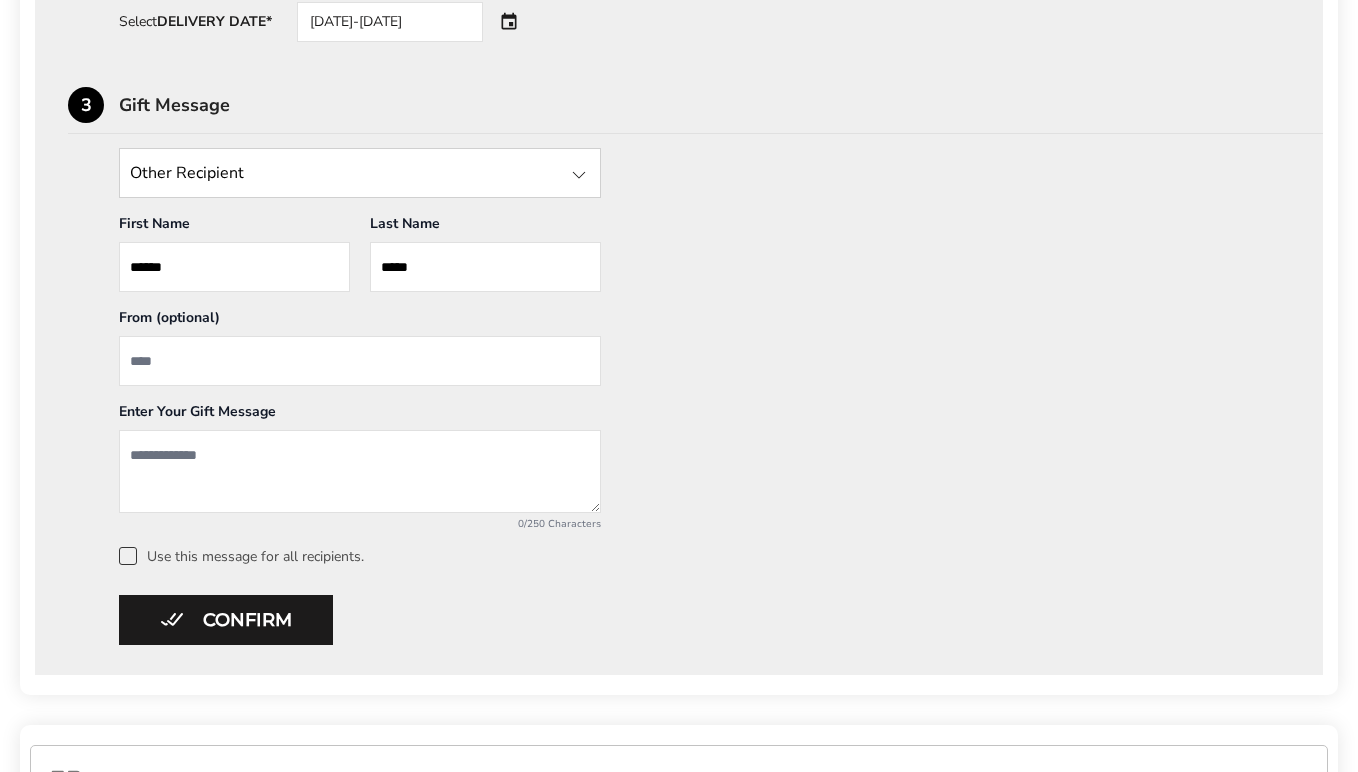 scroll, scrollTop: 882, scrollLeft: 0, axis: vertical 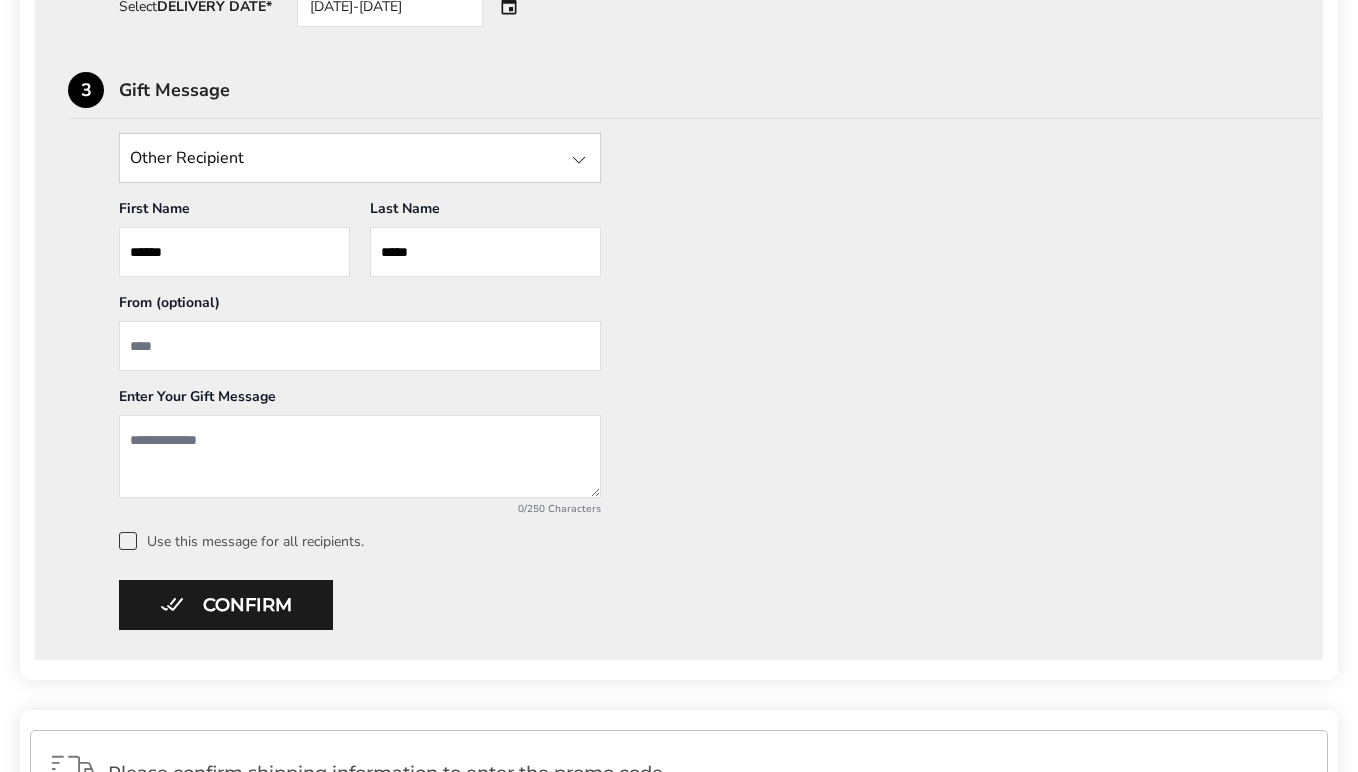 click at bounding box center [360, 346] 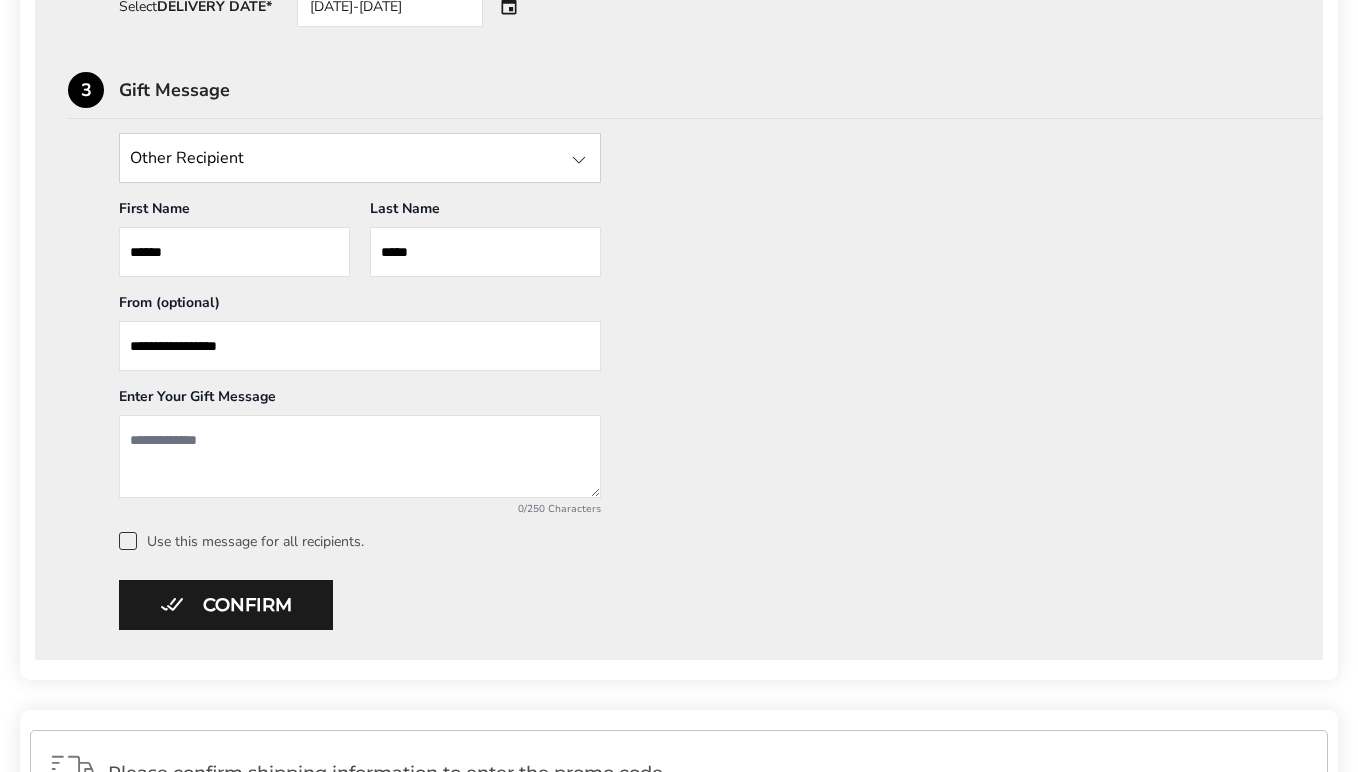type on "**********" 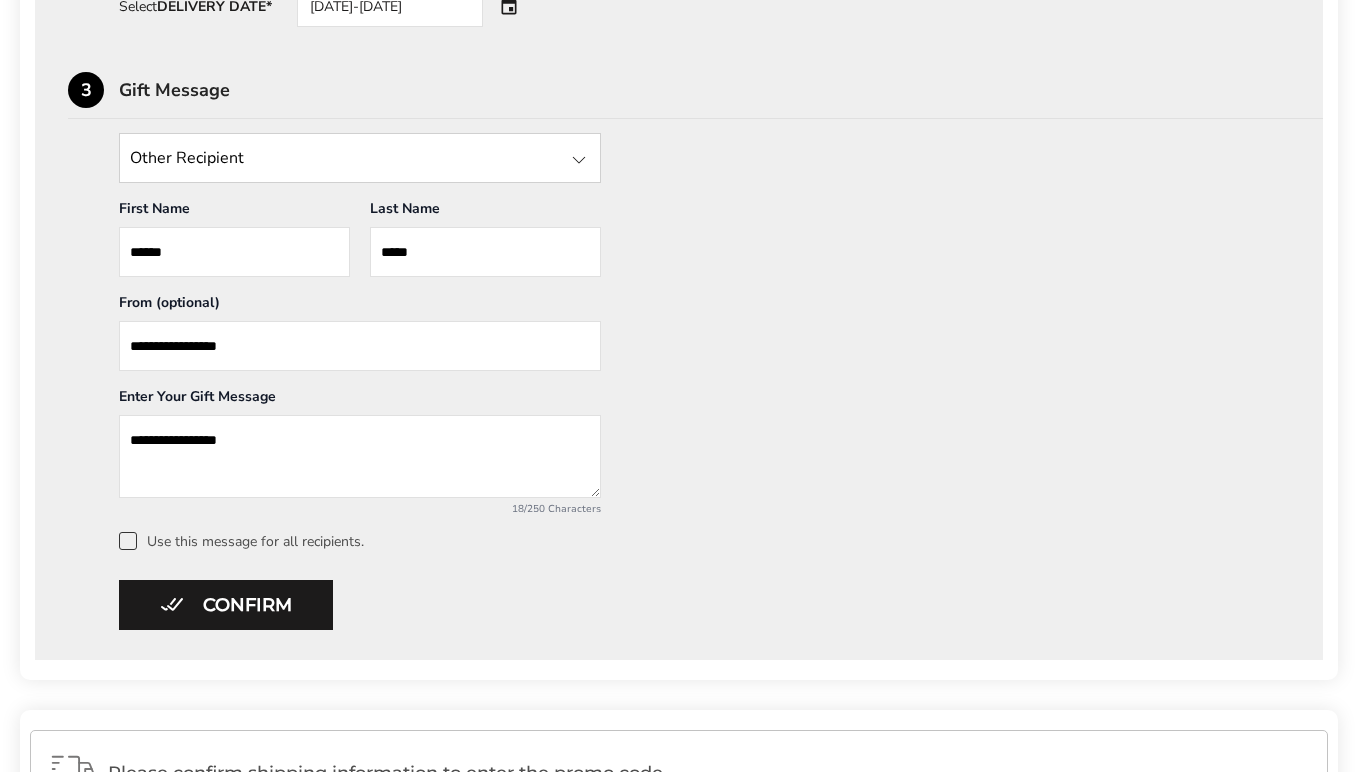 type on "**********" 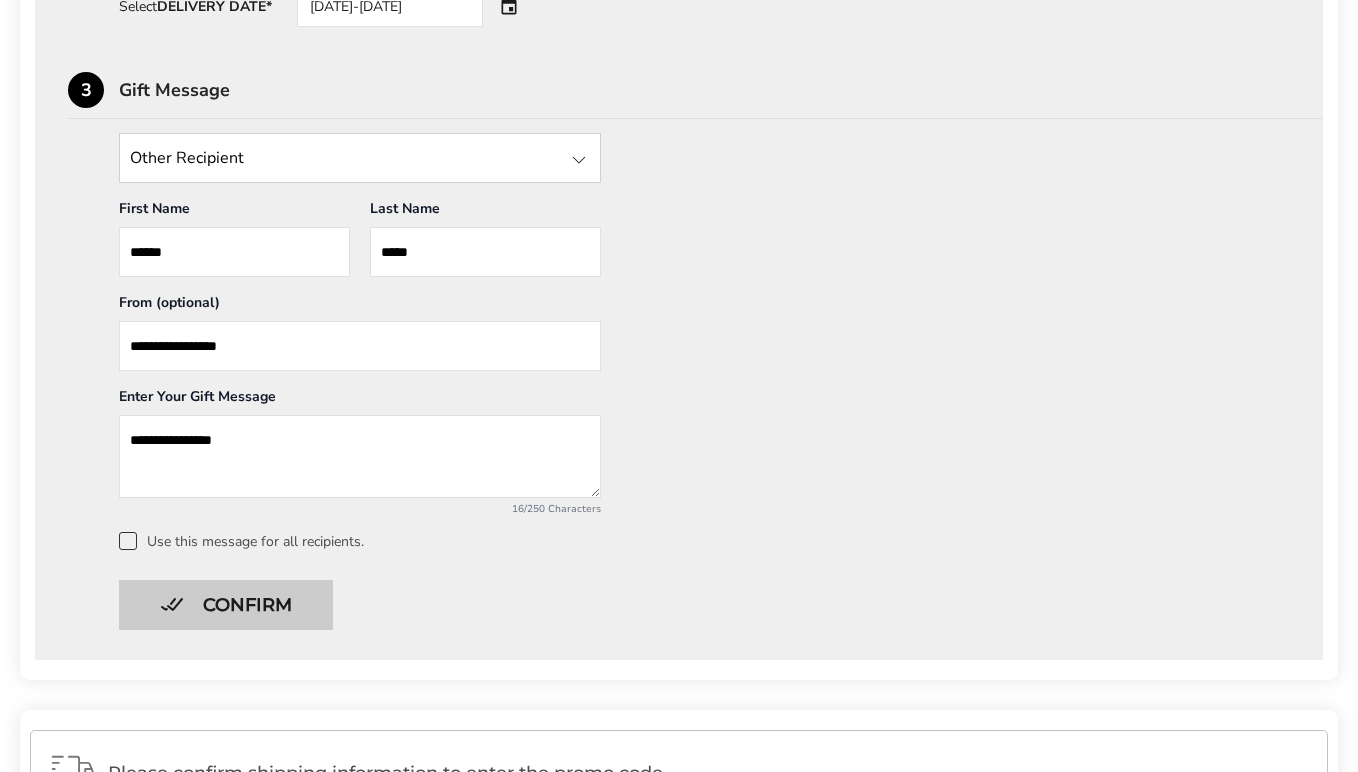 click on "Confirm" at bounding box center (226, 605) 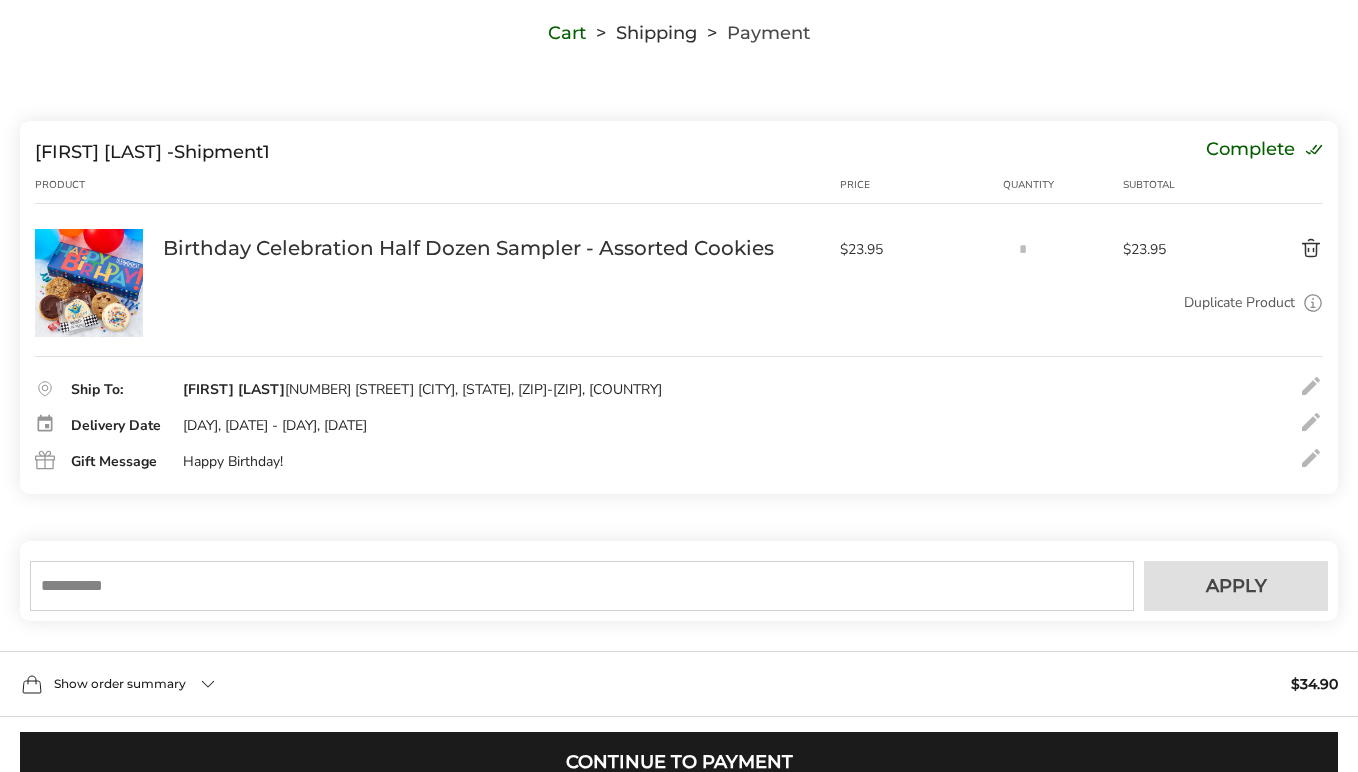 scroll, scrollTop: 158, scrollLeft: 0, axis: vertical 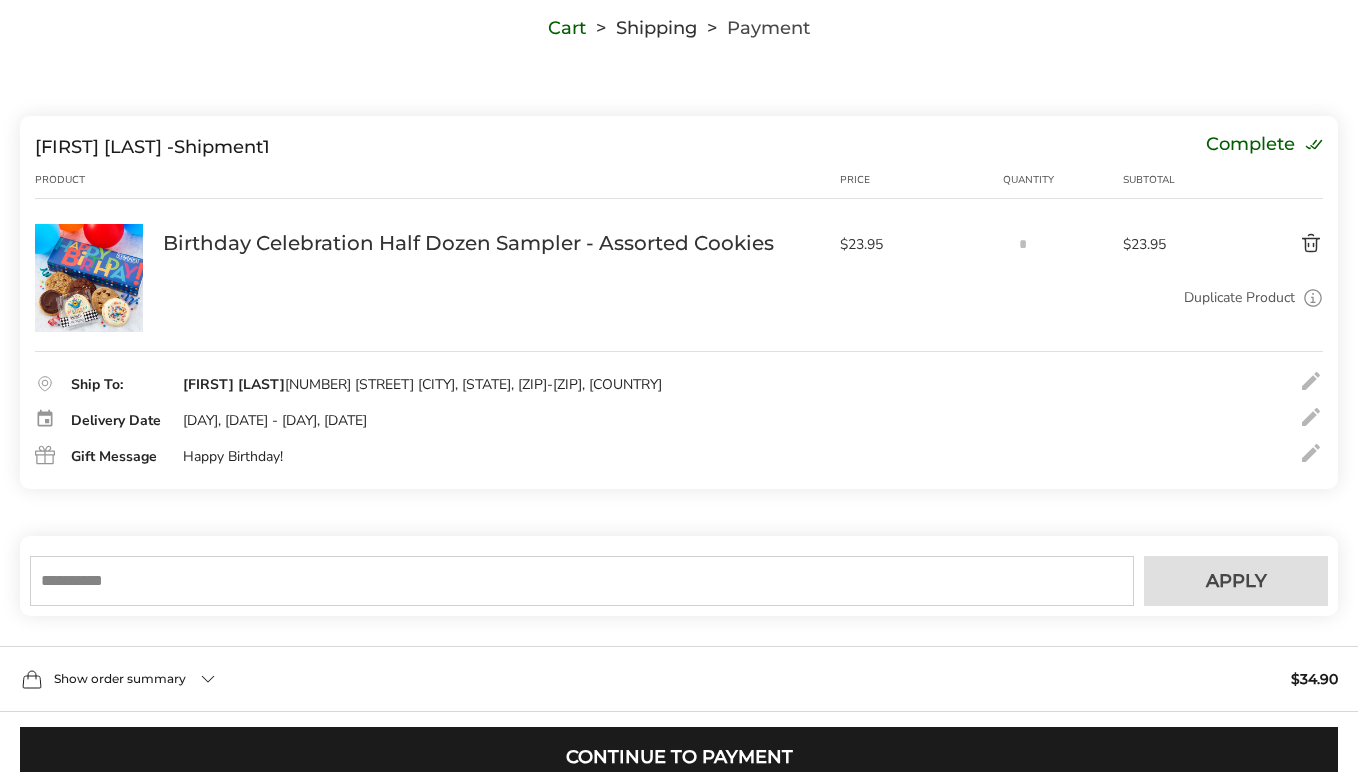 click at bounding box center (582, 581) 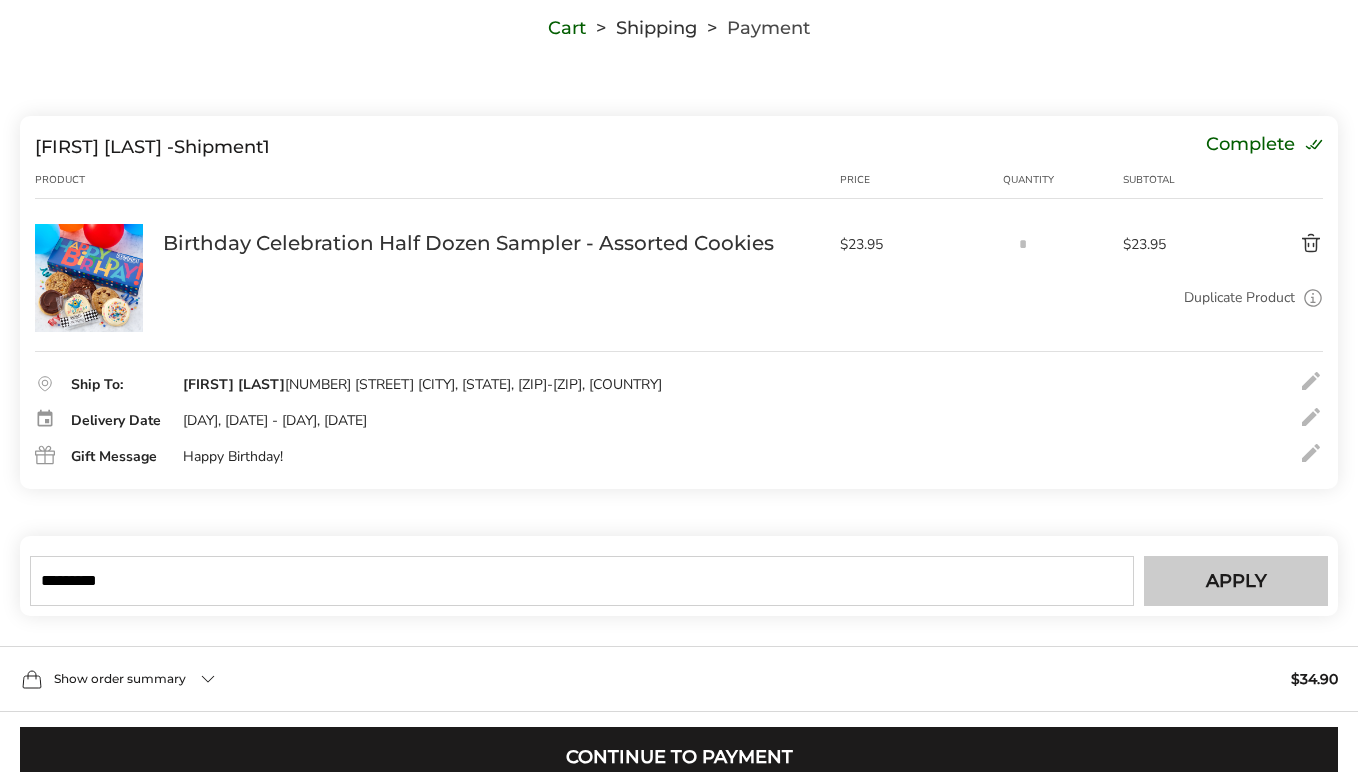 type on "*********" 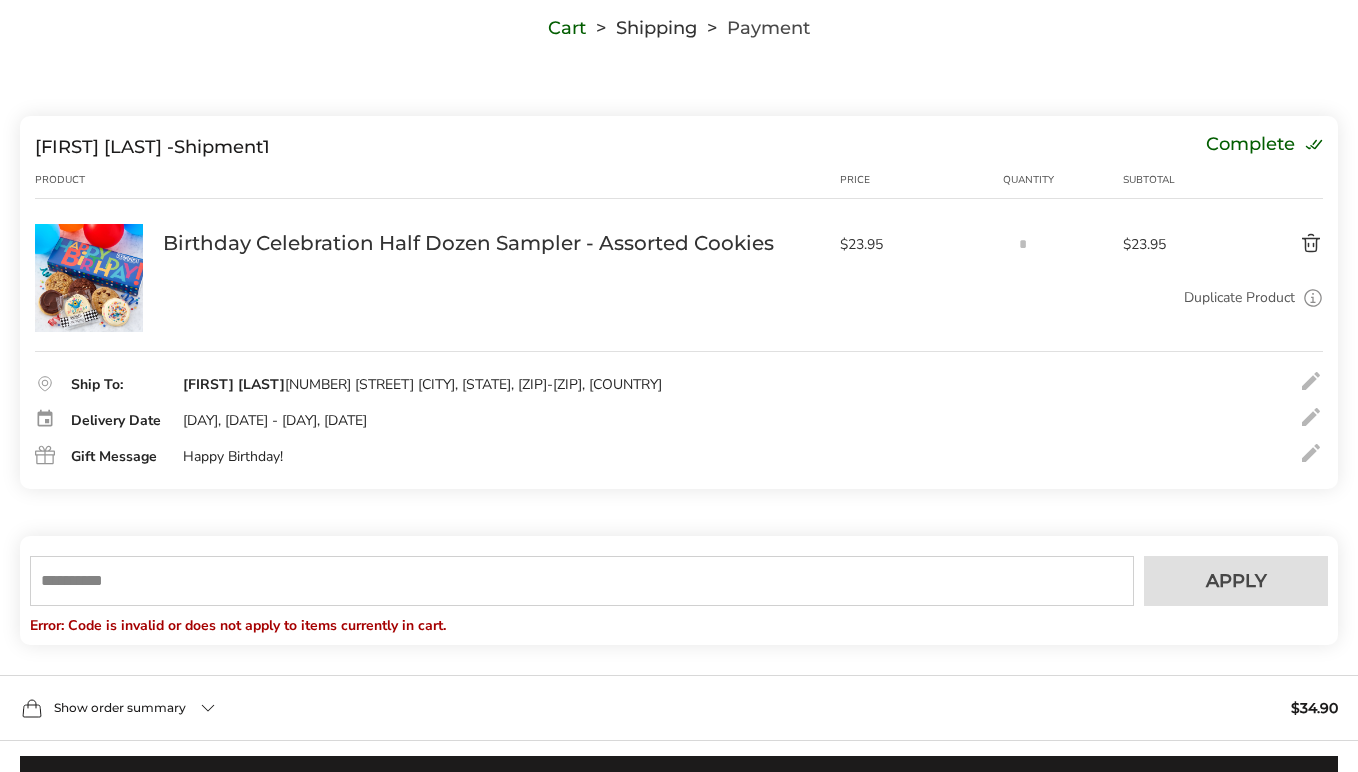 click at bounding box center (582, 581) 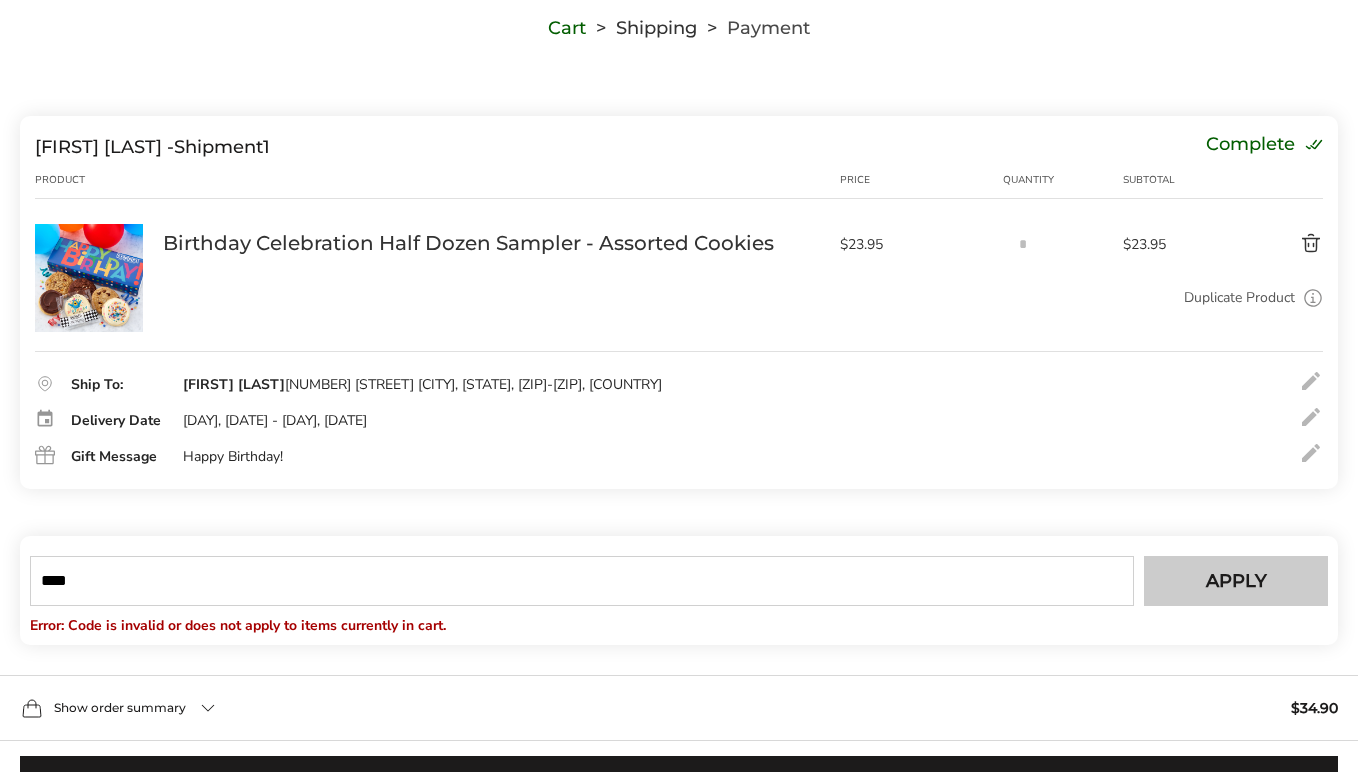 type on "****" 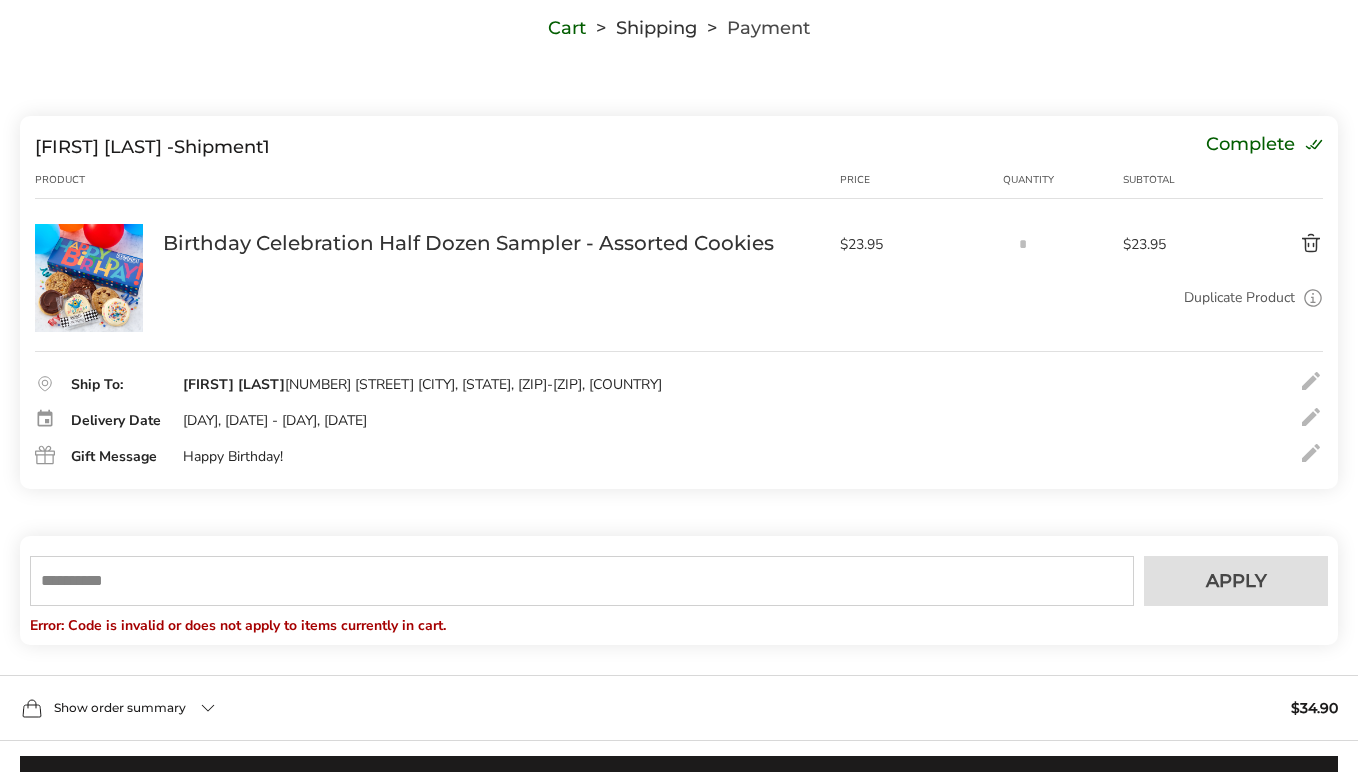 click at bounding box center (582, 581) 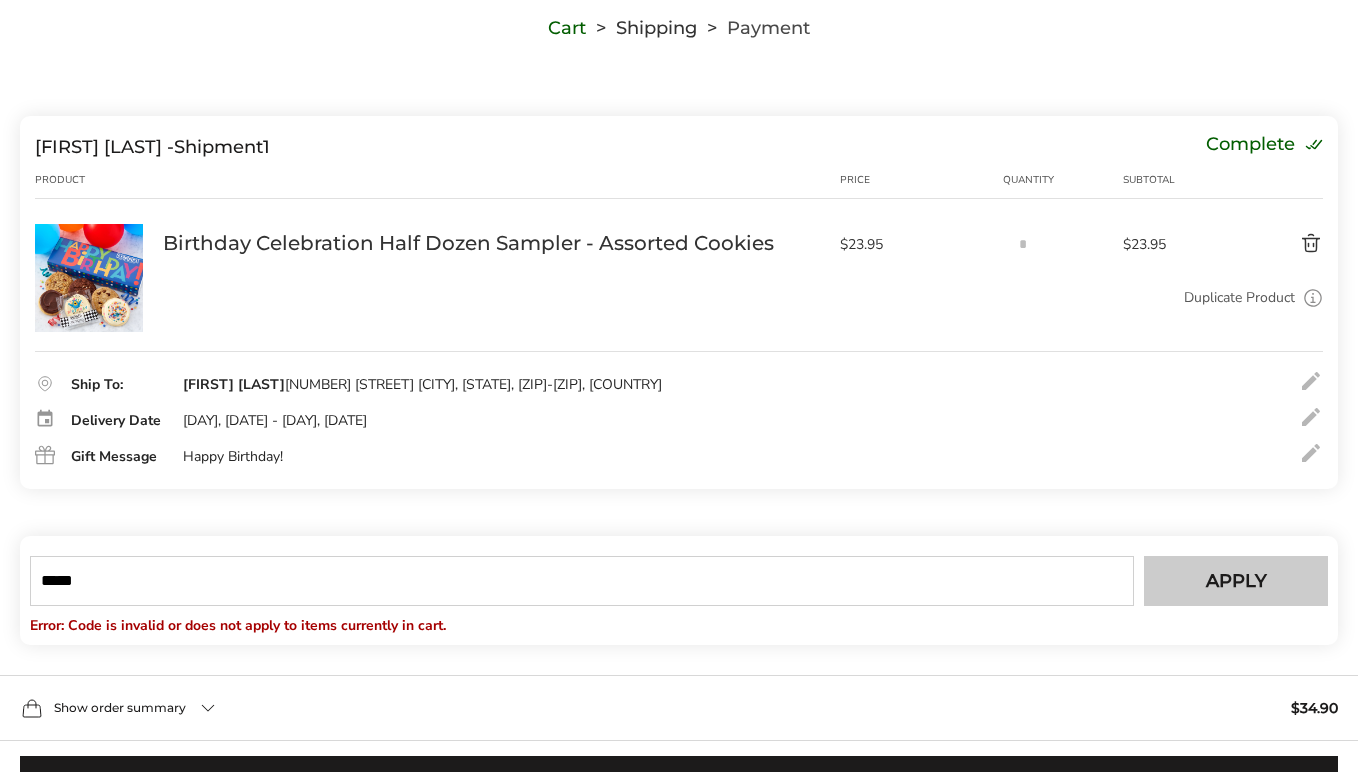 type on "*****" 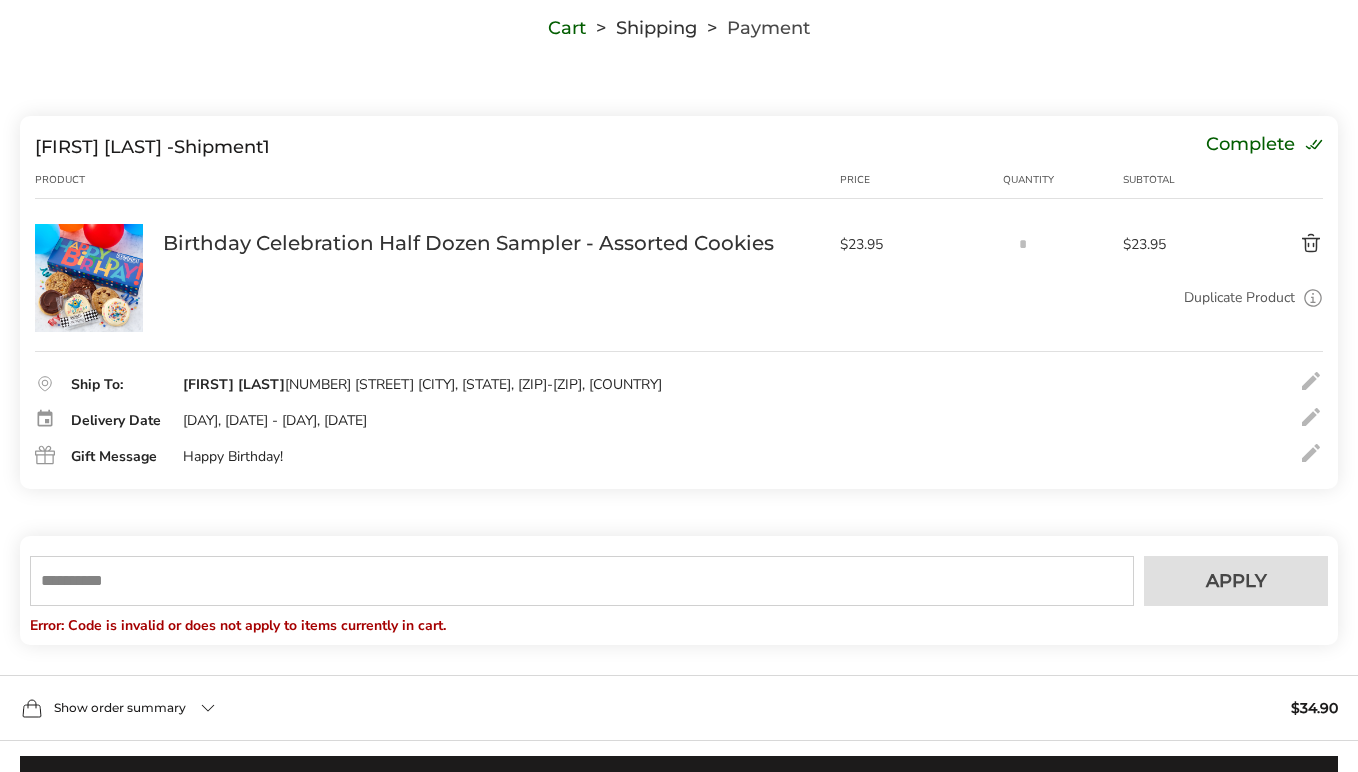 click on "Your coupon GET20 is verified successfully Please enter your email to validate your coupon code: Submit Your coupon GET20 has been successfully applied Apply Discount code is invalid or does not apply to items in your cart. Error: Code is invalid or does not apply to items currently in cart. Error: This discount coupon was already applied." at bounding box center [679, 590] 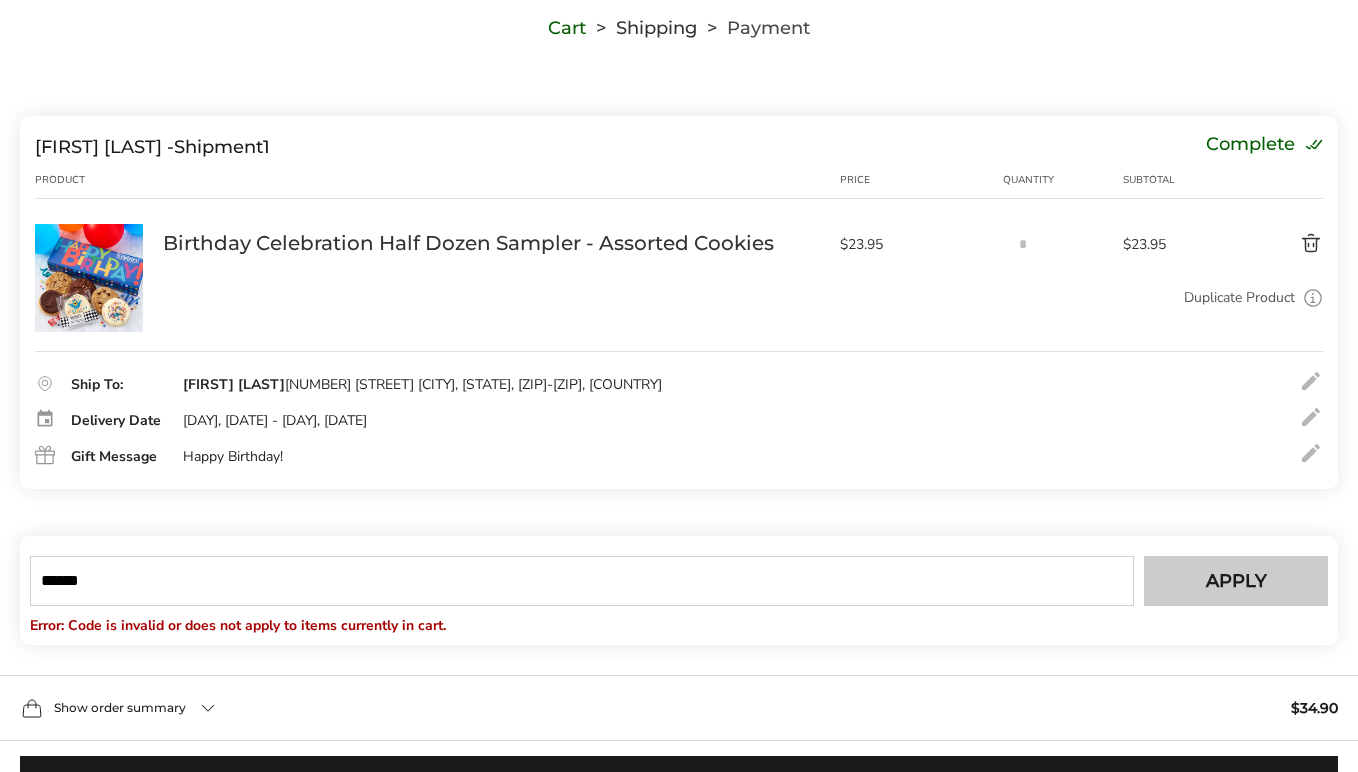 type on "******" 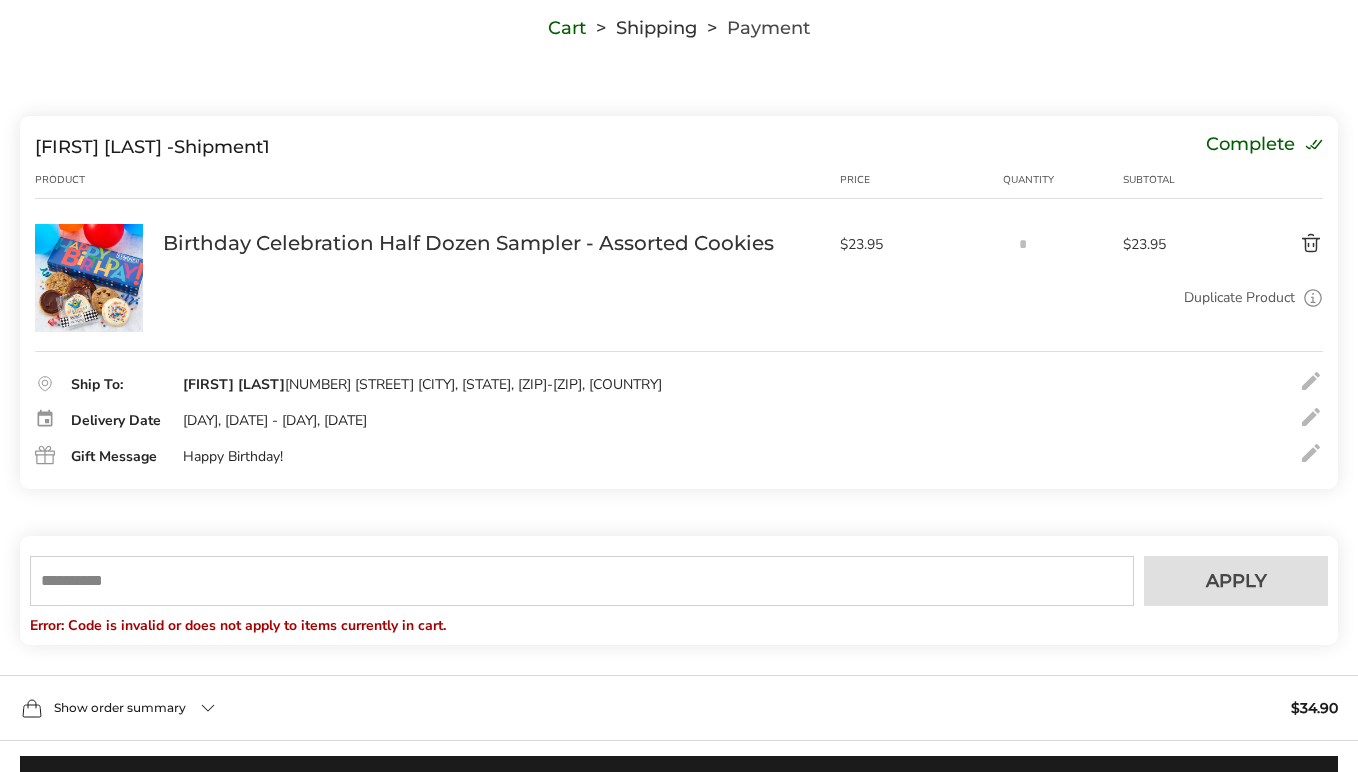 click at bounding box center (582, 581) 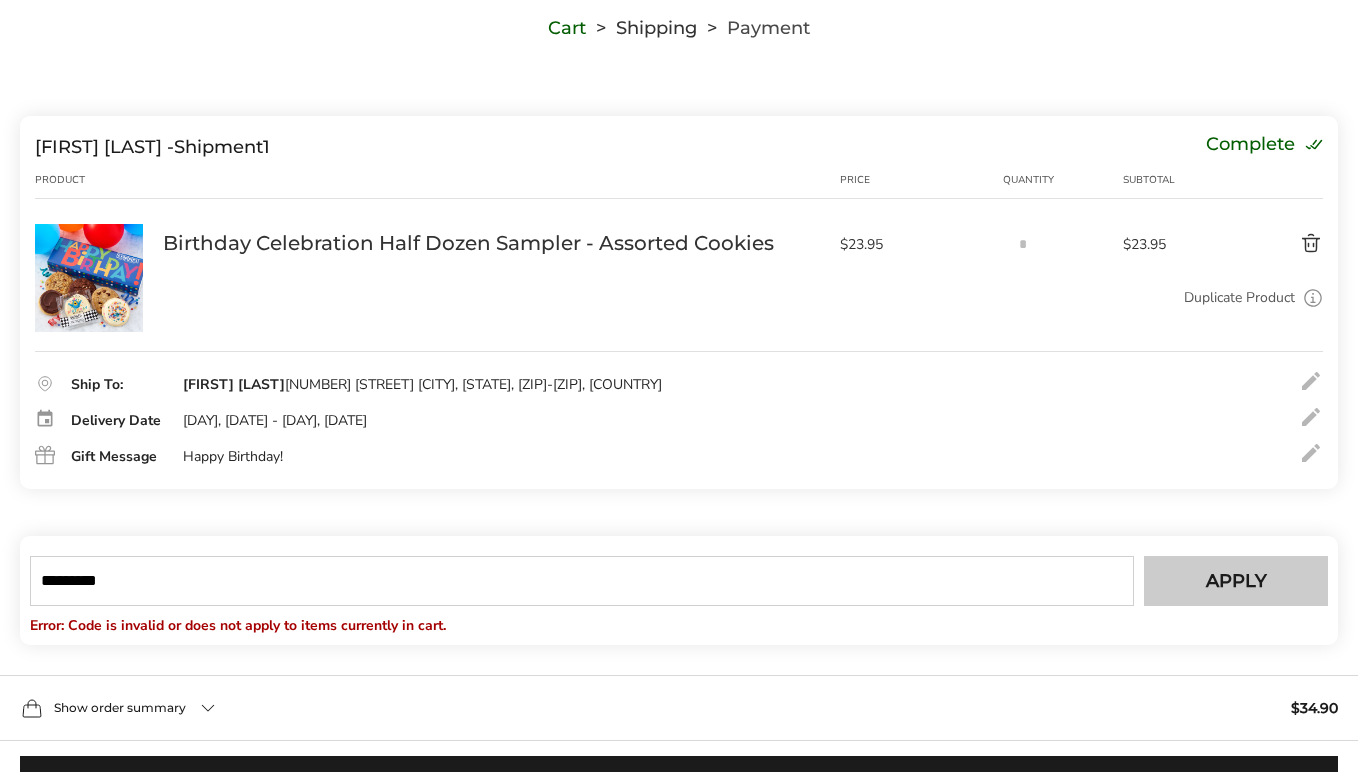 type on "*********" 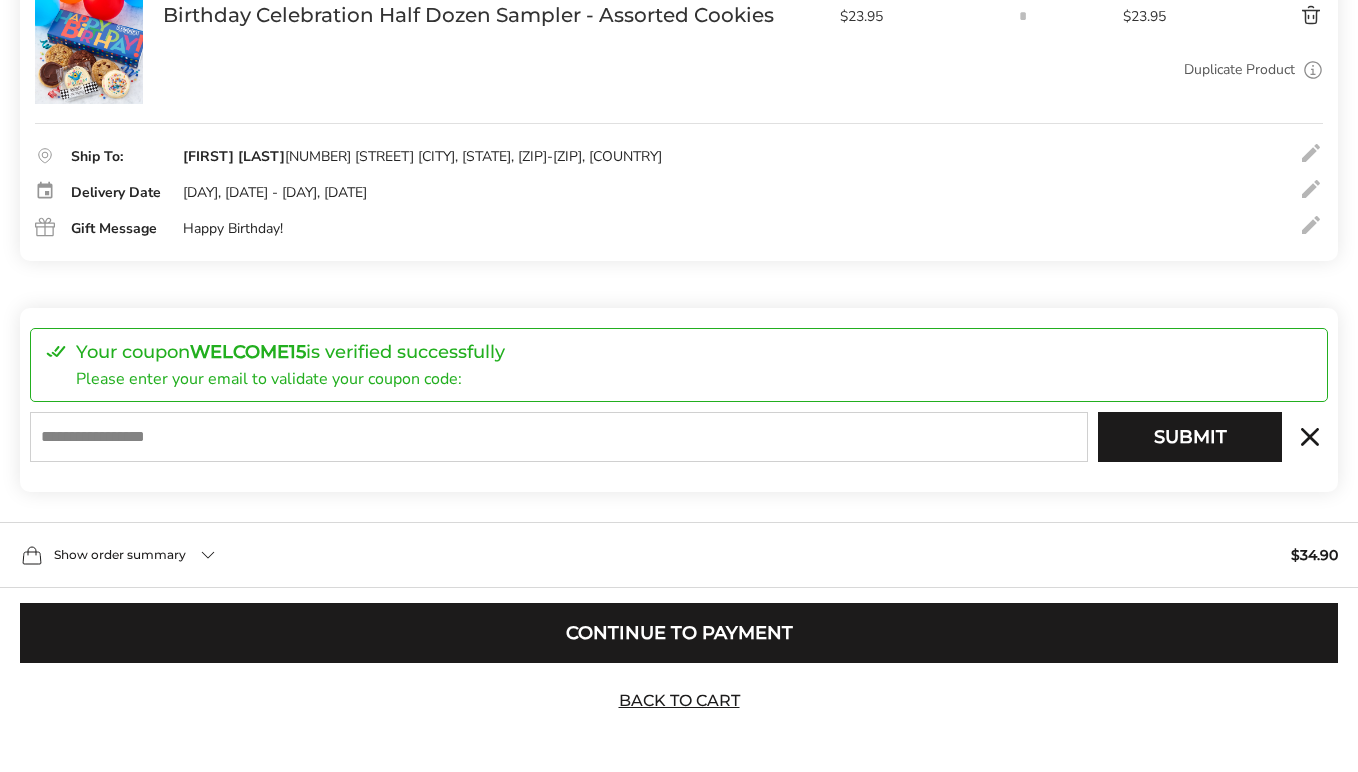 scroll, scrollTop: 406, scrollLeft: 0, axis: vertical 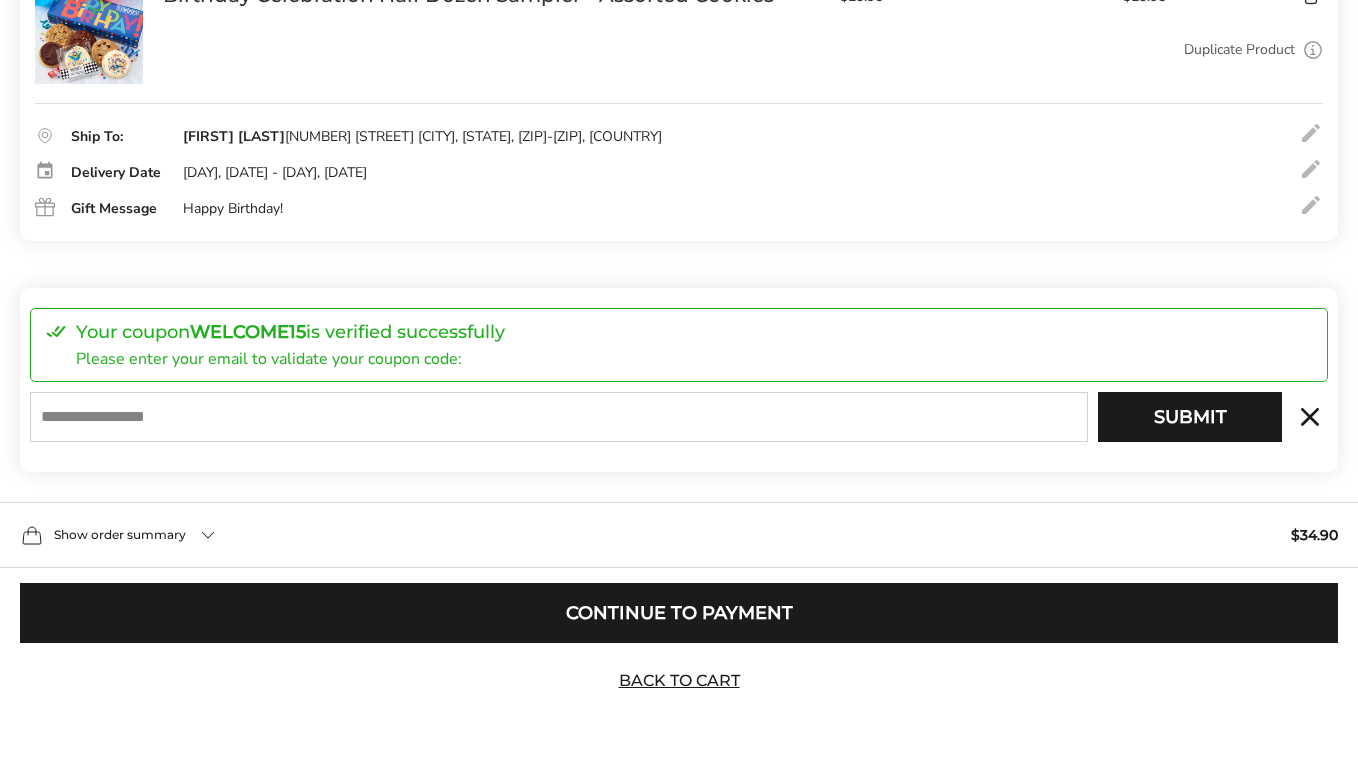 click at bounding box center (559, 417) 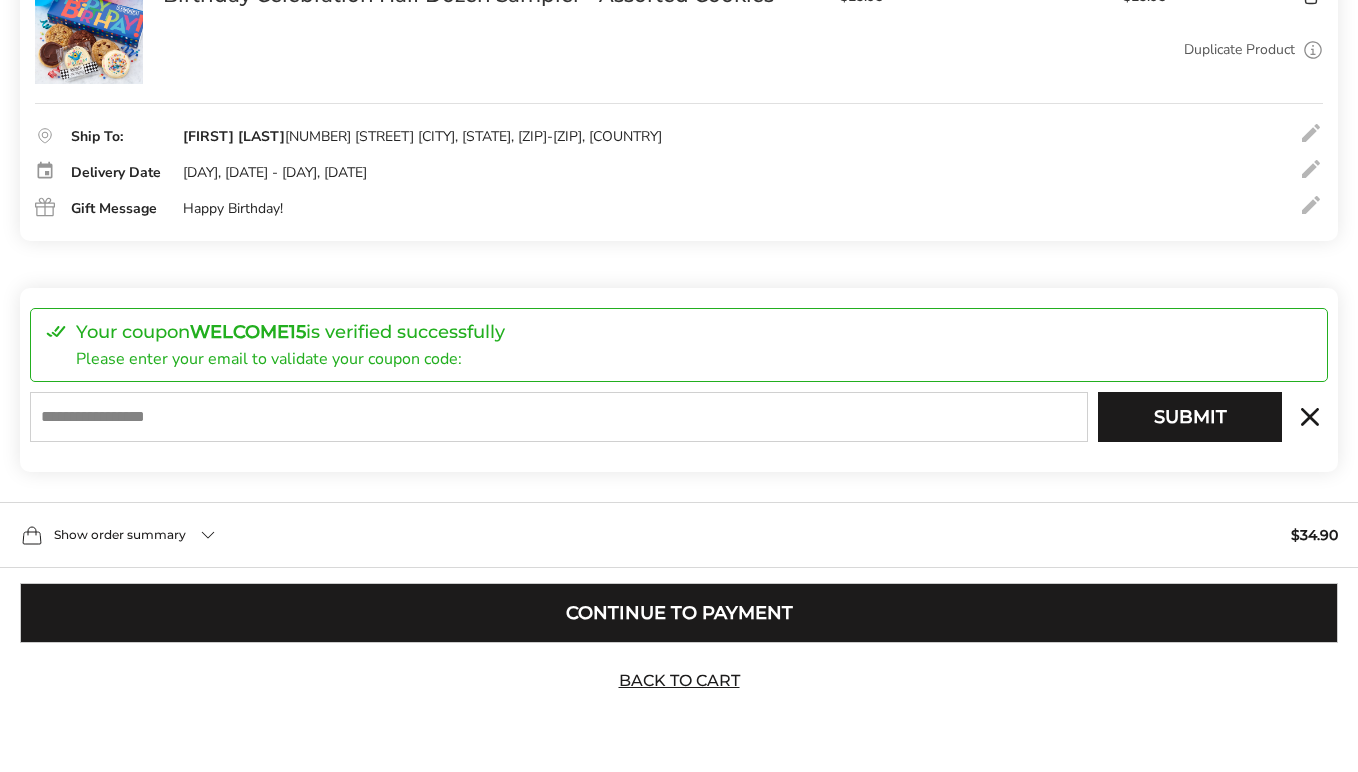 click on "Continue to Payment" at bounding box center [679, 613] 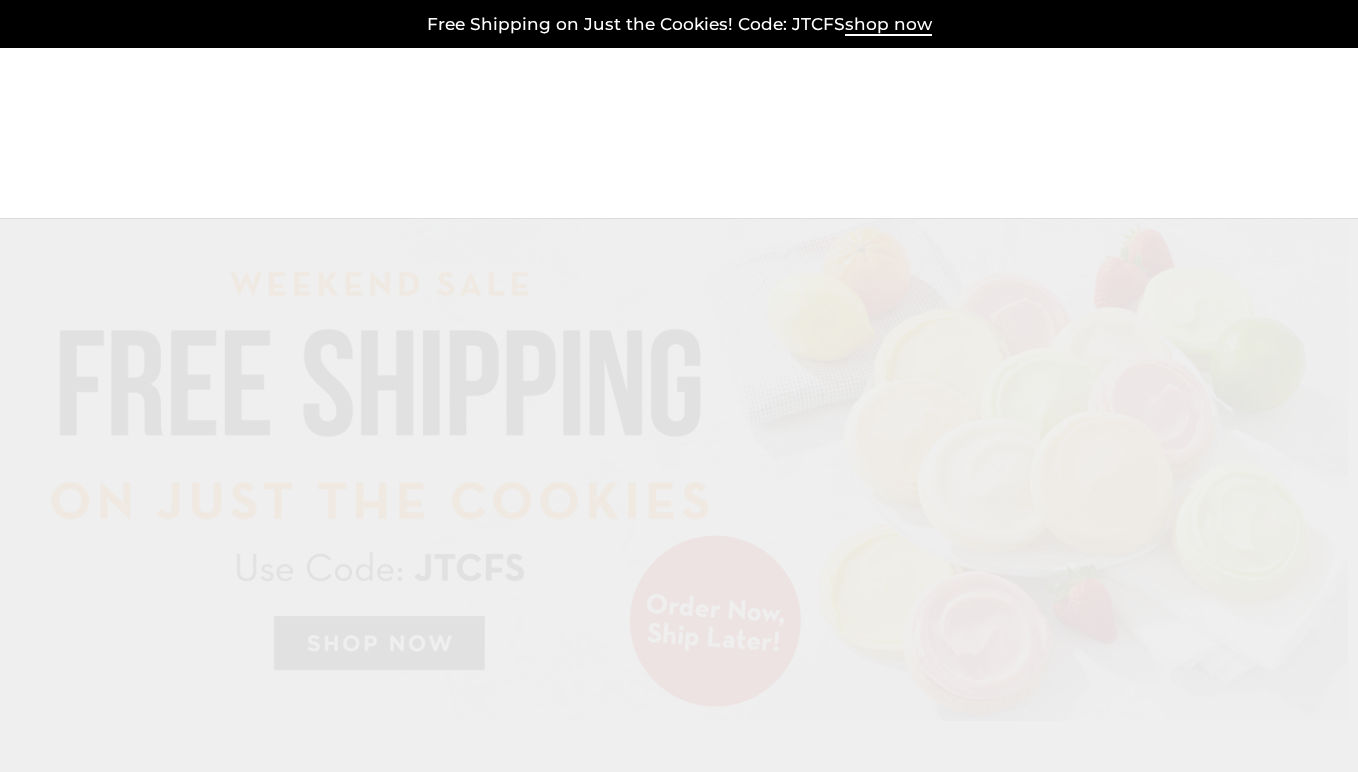 scroll, scrollTop: 0, scrollLeft: 0, axis: both 